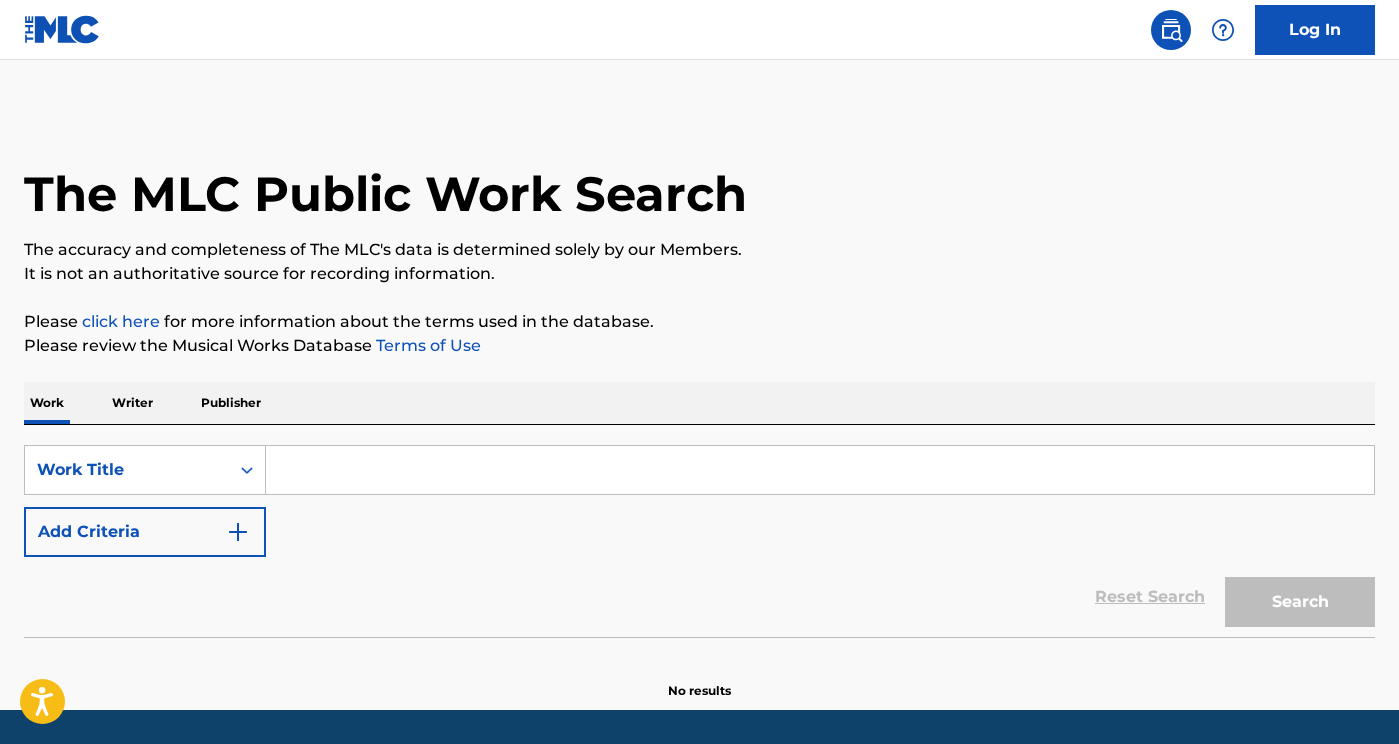 scroll, scrollTop: 0, scrollLeft: 0, axis: both 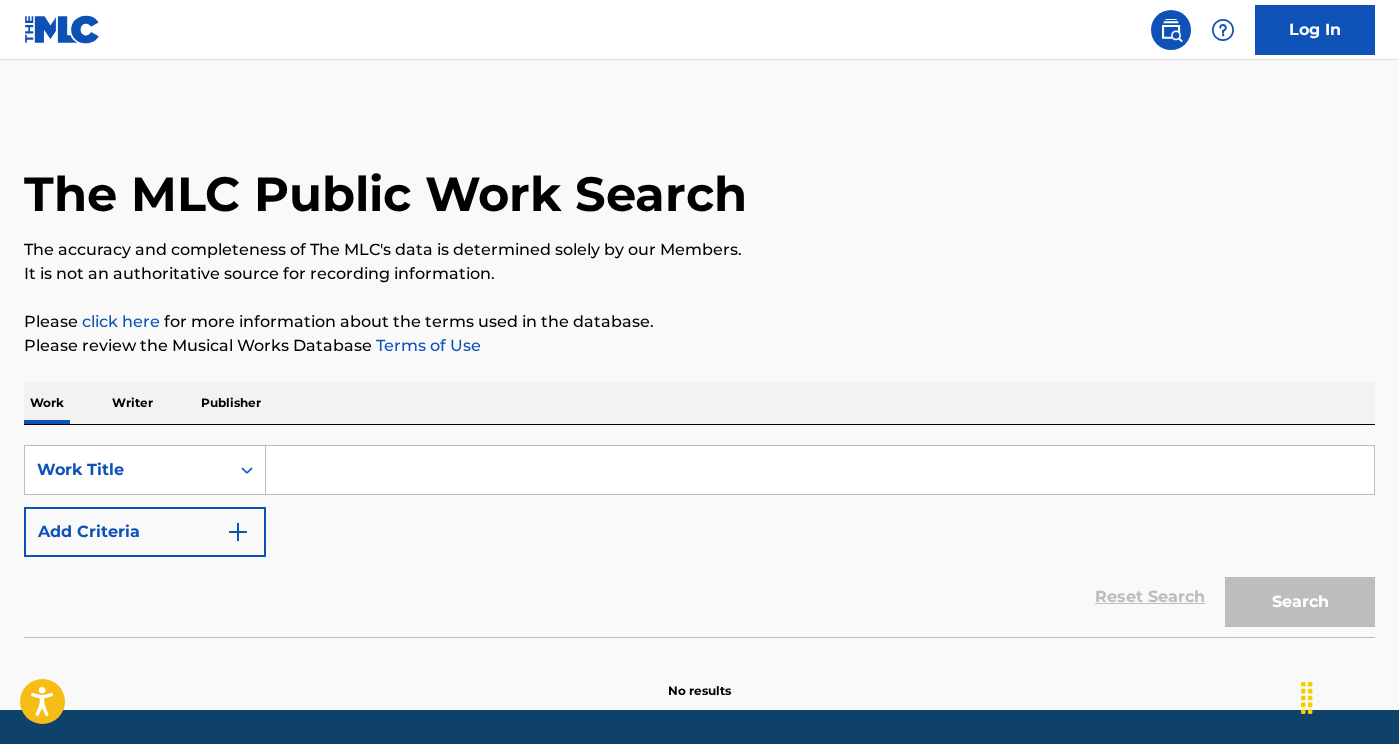 paste on "None of This" 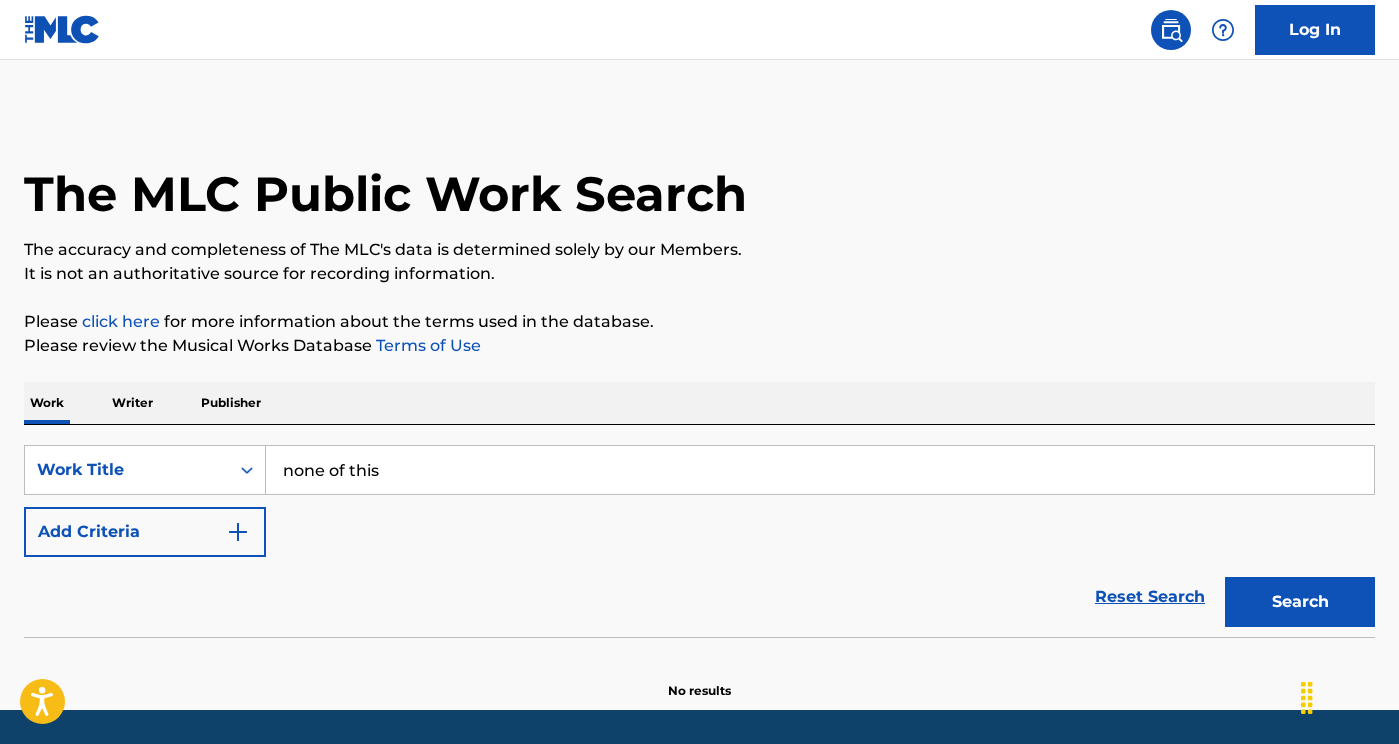 type on "none of this" 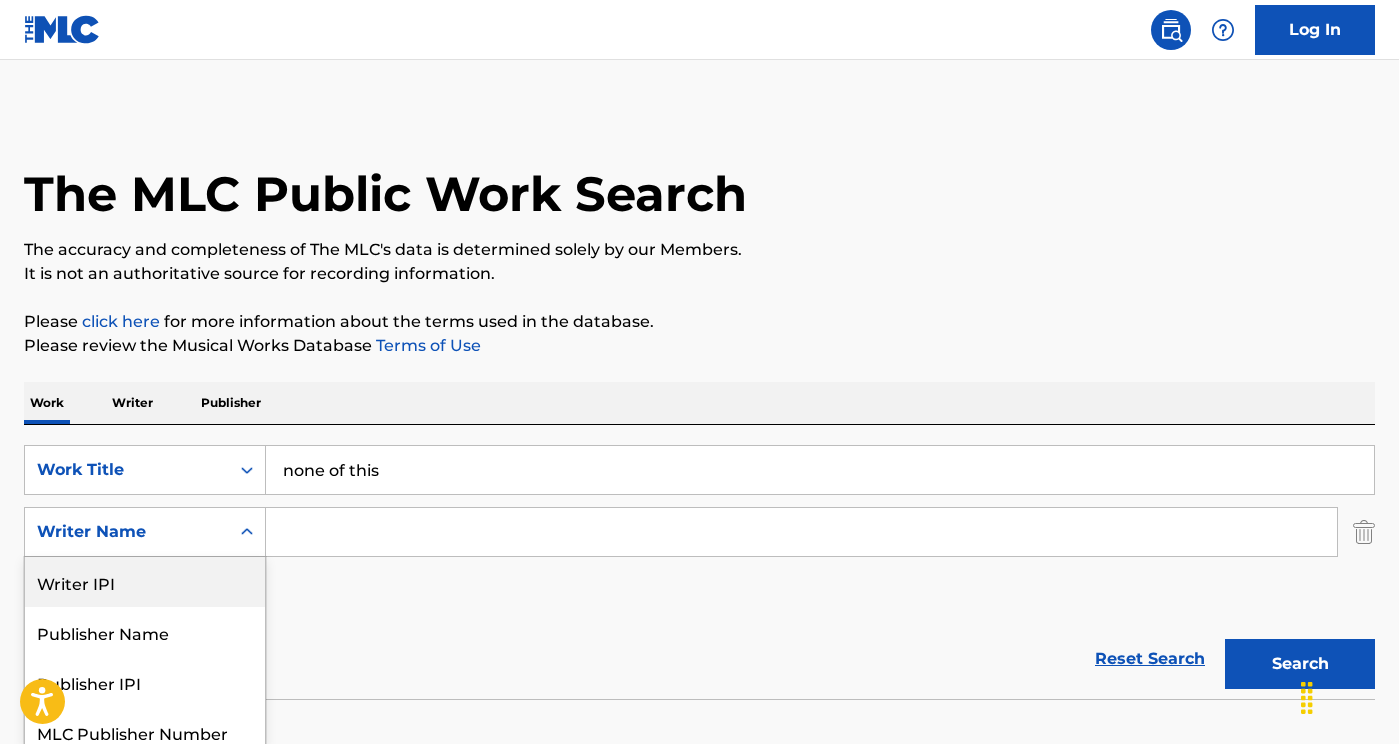 click on "Writer IPI, 1 of 5. 5 results available. Use Up and Down to choose options, press Enter to select the currently focused option, press Escape to exit the menu, press Tab to select the option and exit the menu. Writer Name Writer IPI Publisher Name Publisher IPI MLC Publisher Number Writer Name" at bounding box center (145, 532) 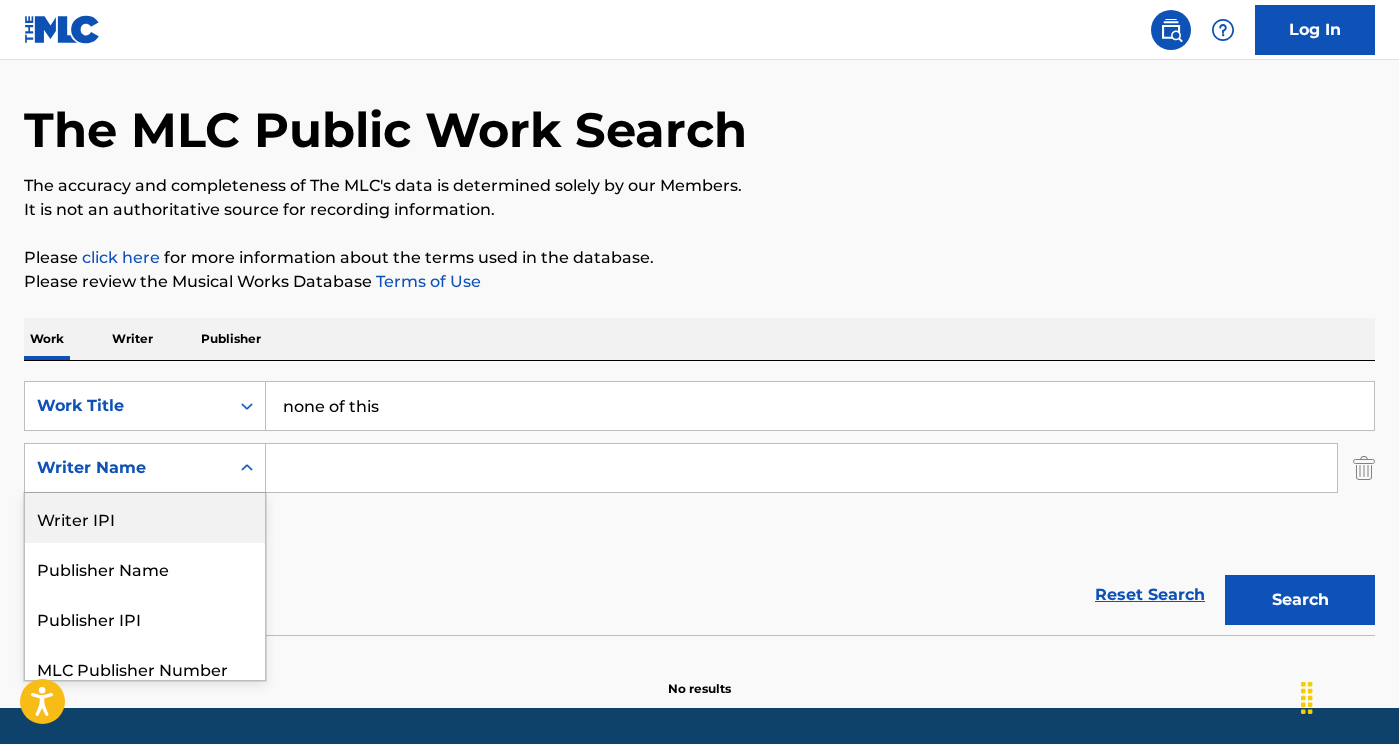 click on "none of this" at bounding box center (820, 406) 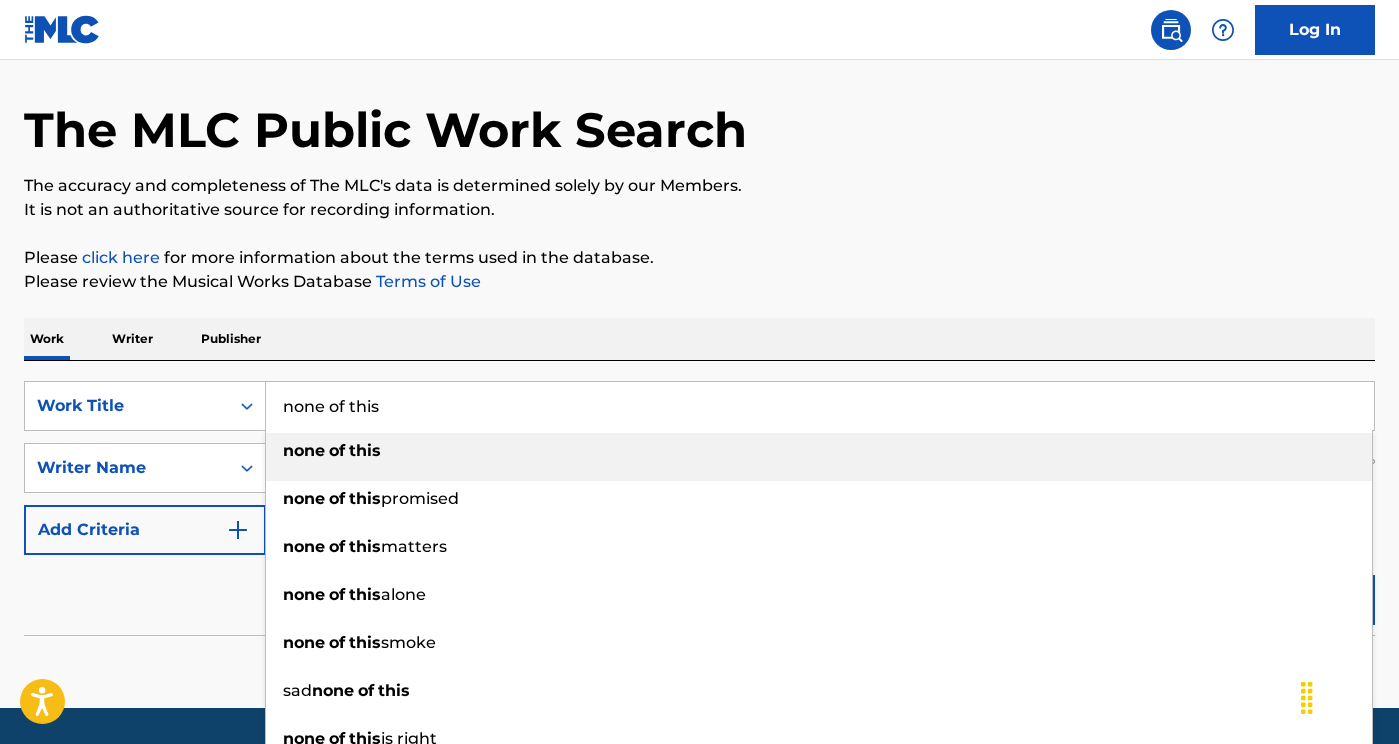 click on "none   of   this" at bounding box center (819, 451) 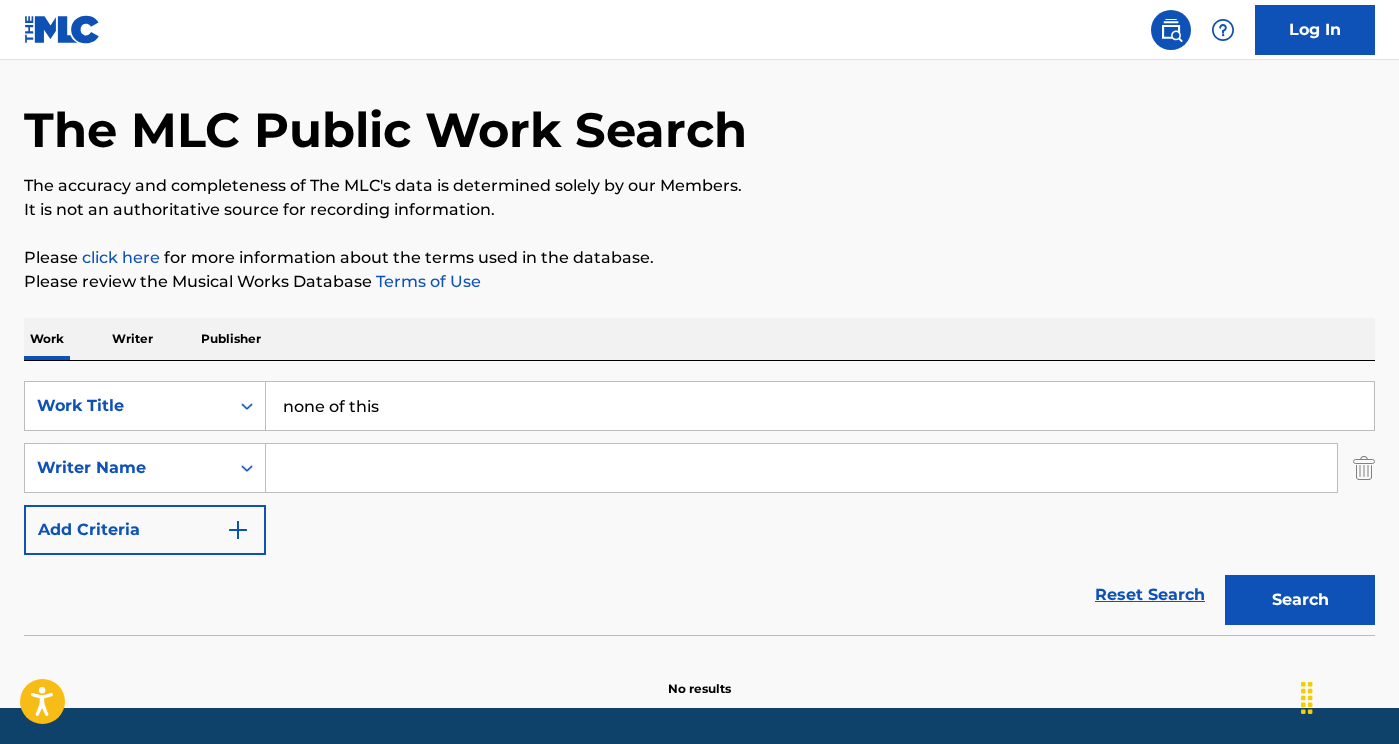 click at bounding box center [801, 468] 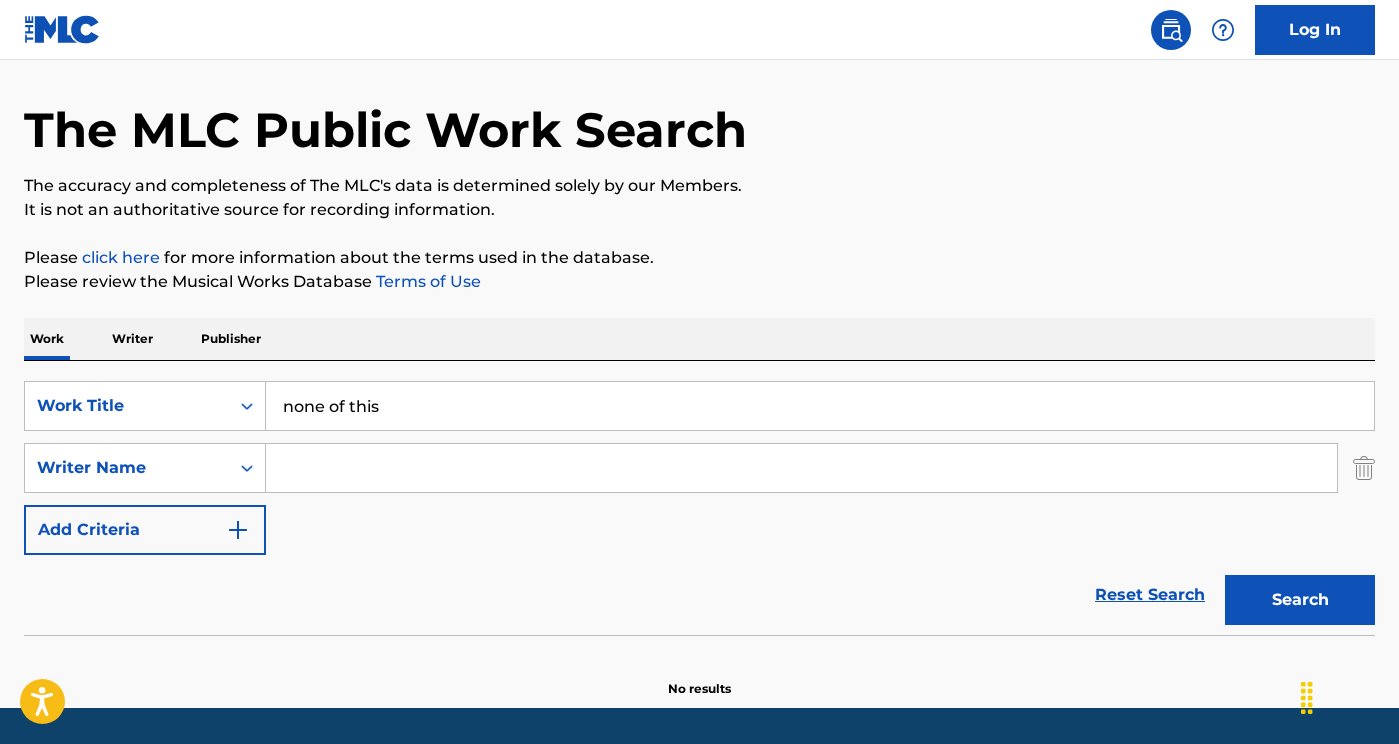click at bounding box center (801, 468) 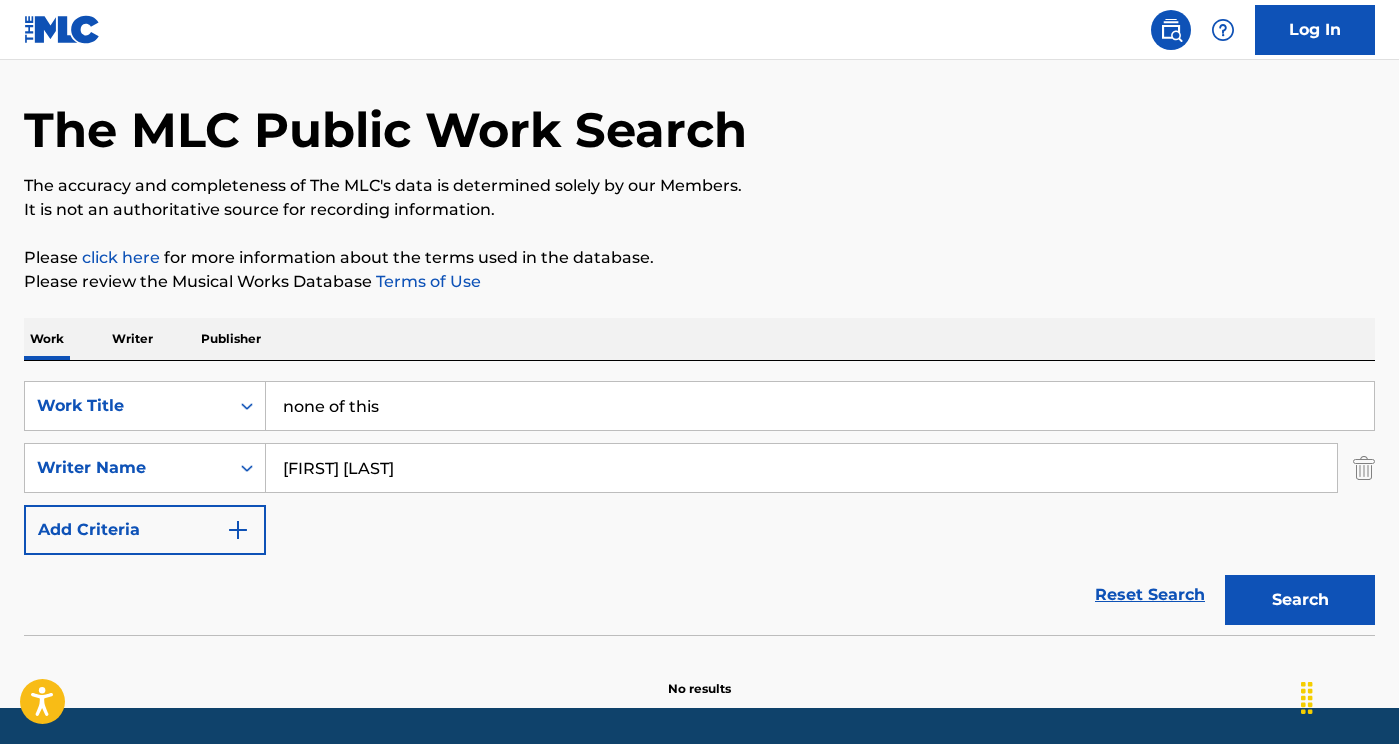 type on "[FIRST] [LAST]" 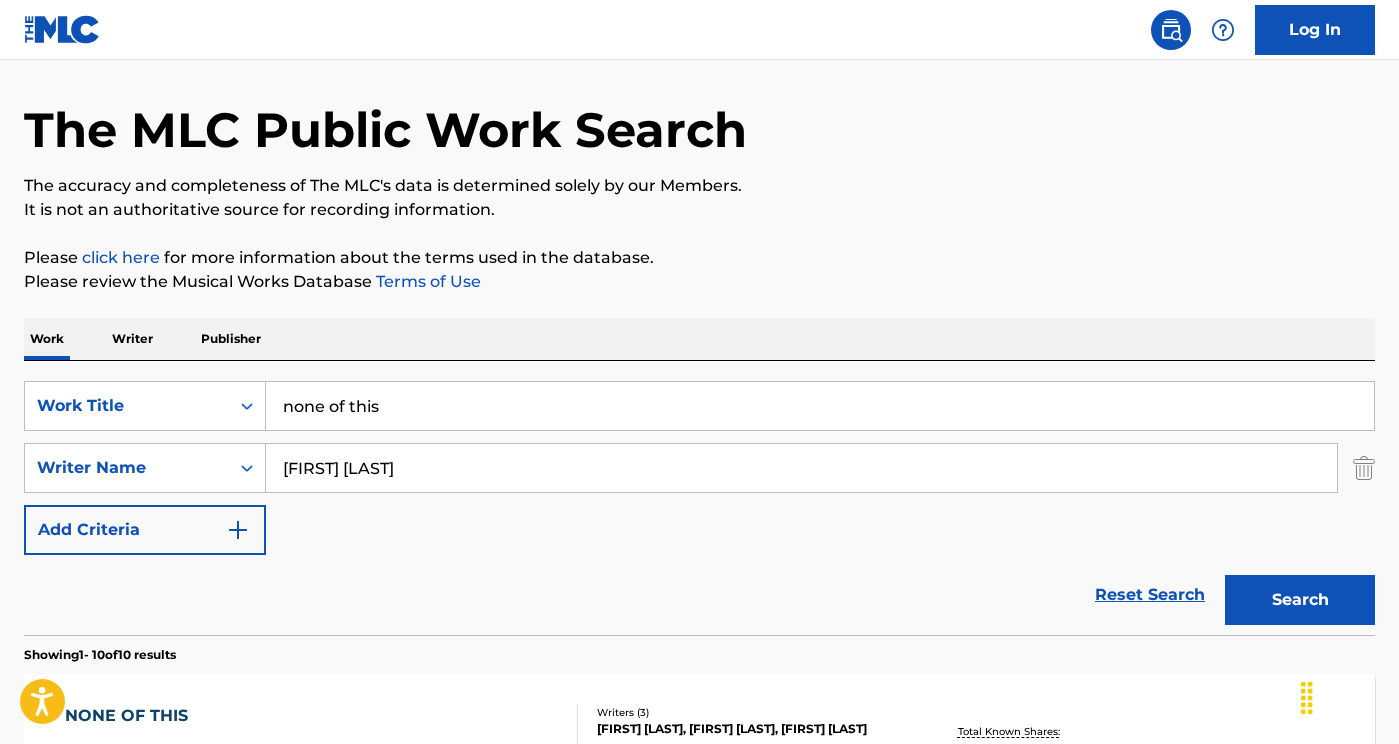 click on "Reset Search Search" at bounding box center (699, 595) 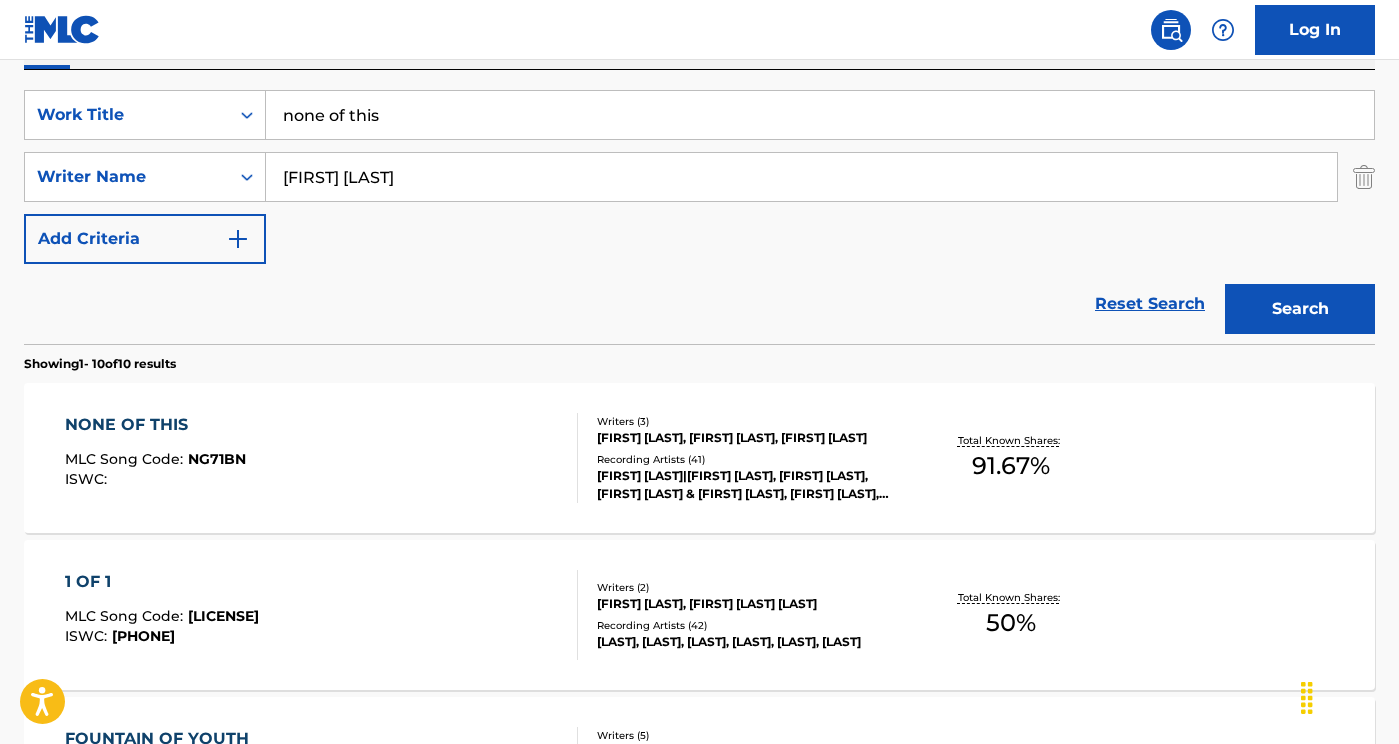 scroll, scrollTop: 384, scrollLeft: 0, axis: vertical 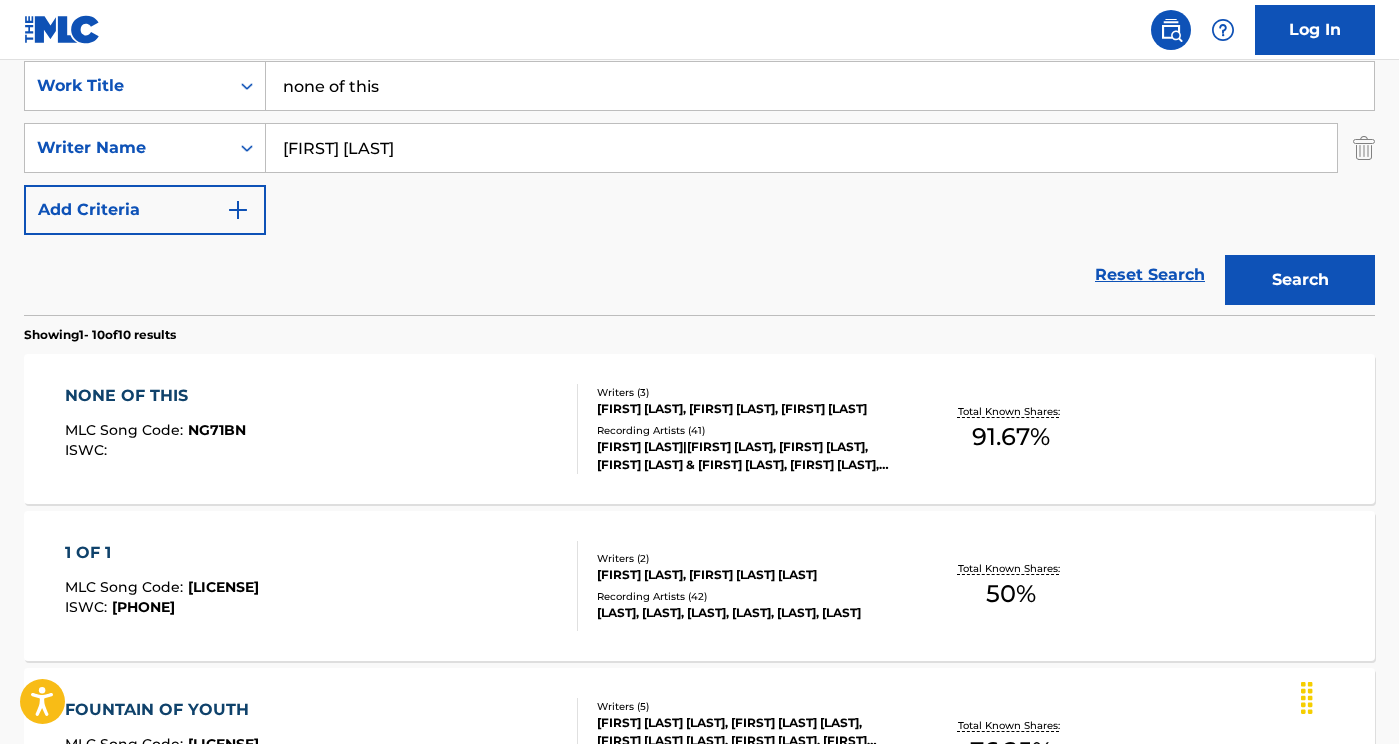 click on "NONE OF THIS" at bounding box center [155, 396] 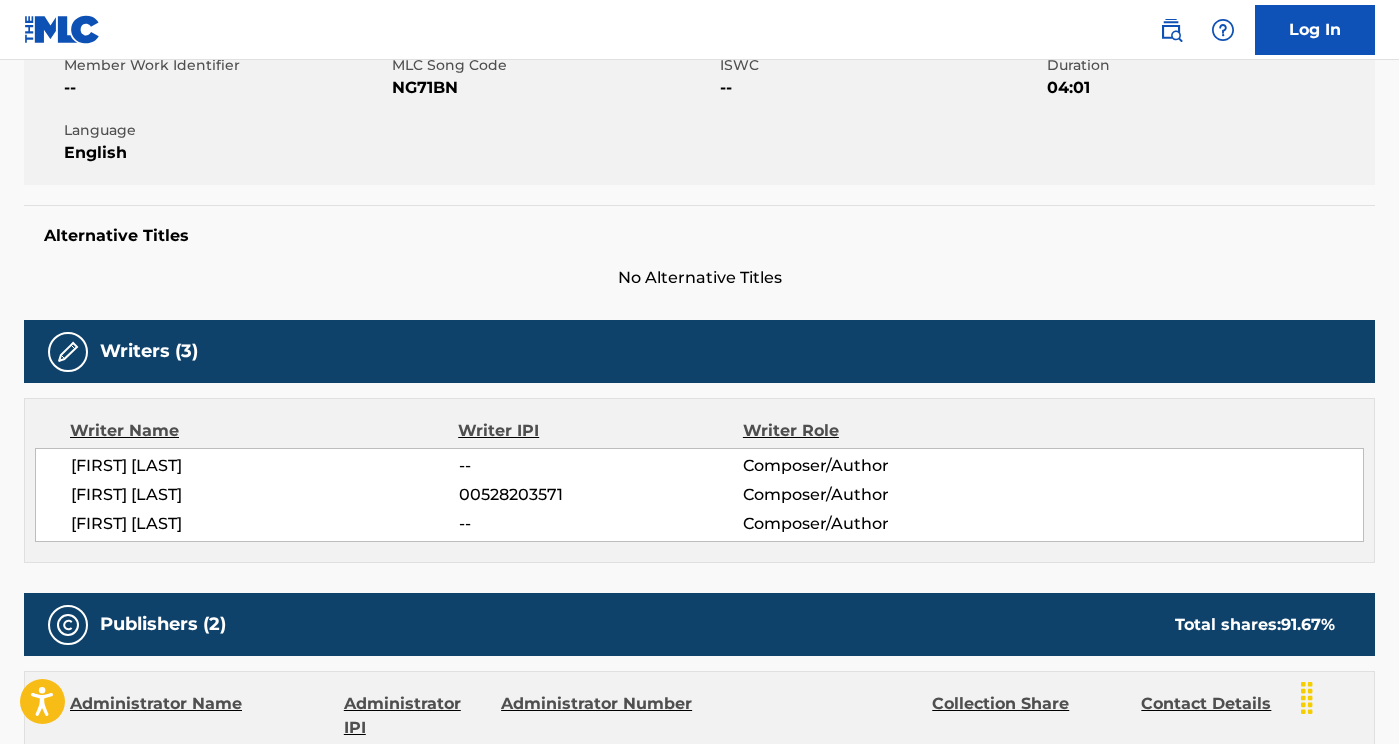 scroll, scrollTop: 0, scrollLeft: 0, axis: both 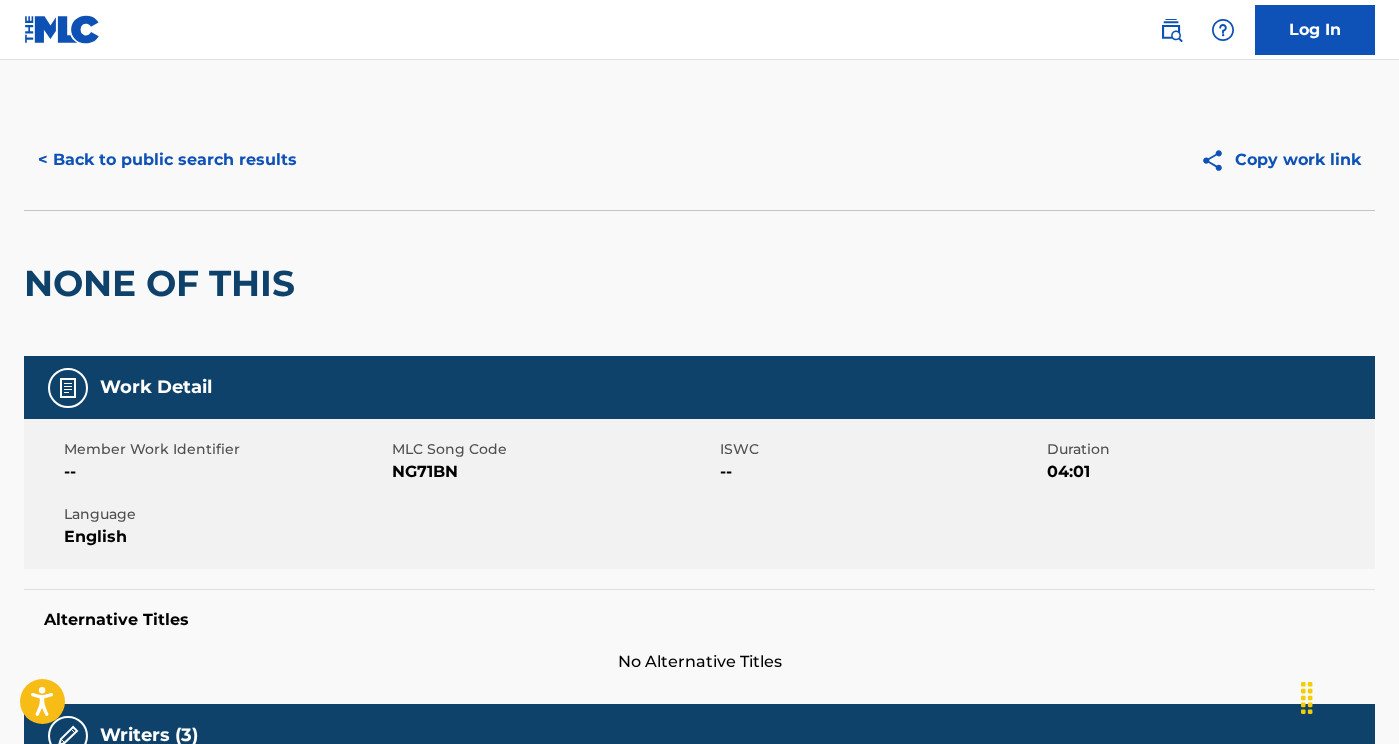 click on "Member Work Identifier -- MLC Song Code NG71BN ISWC -- Duration 04:01 Language English" at bounding box center (699, 494) 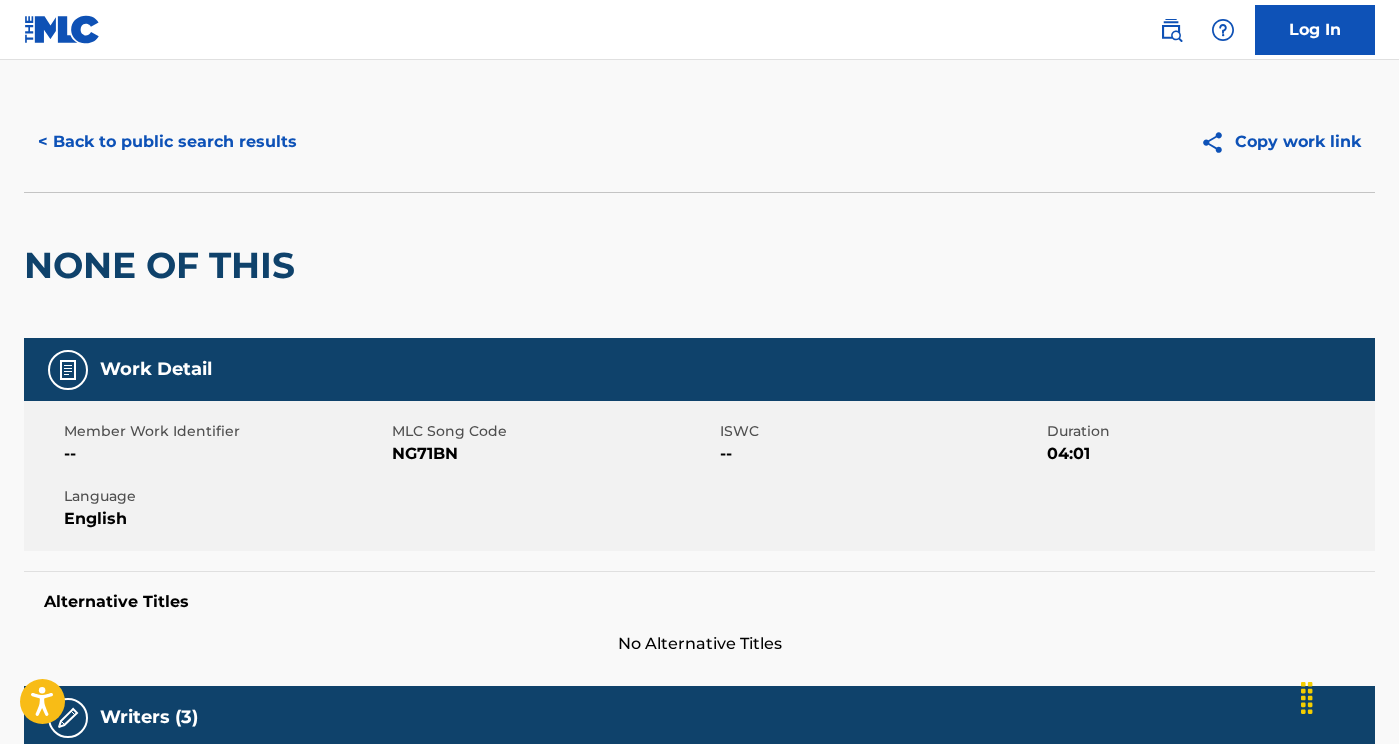 scroll, scrollTop: 0, scrollLeft: 0, axis: both 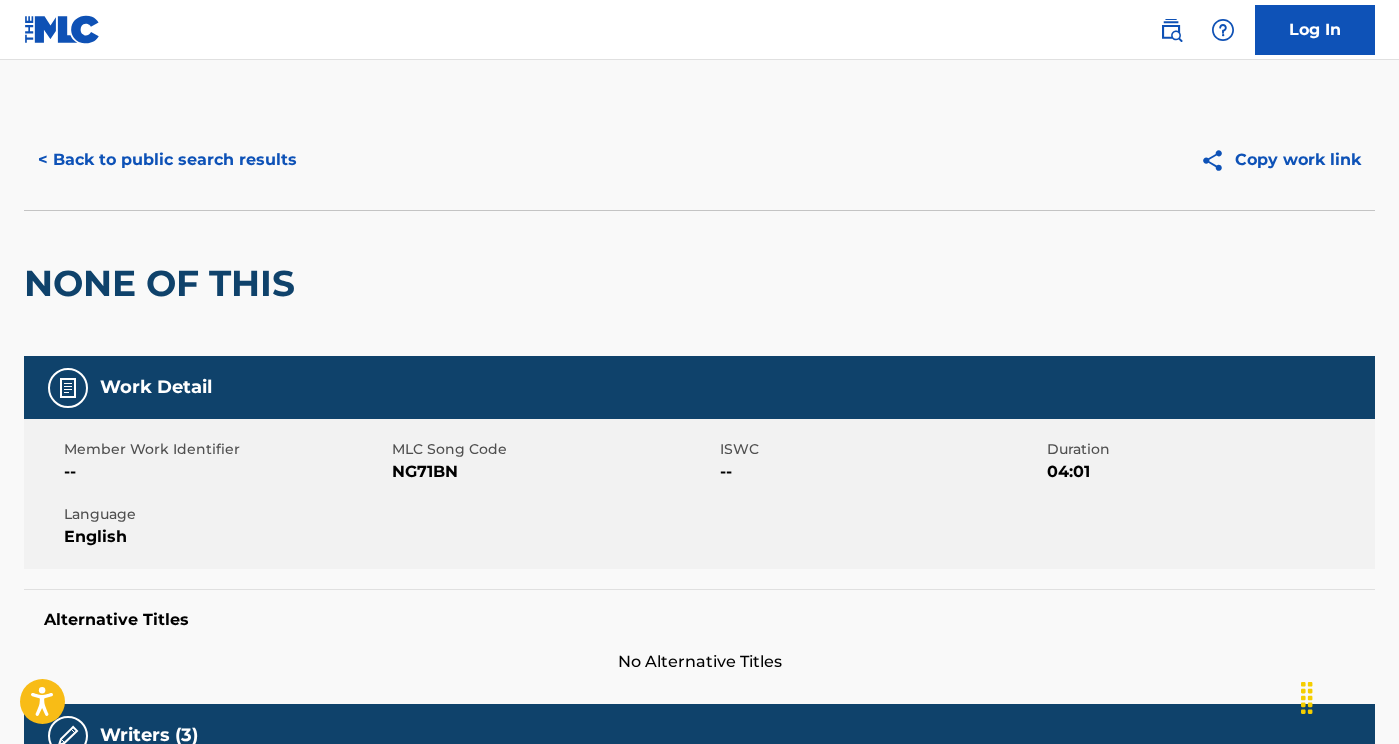 click on "< Back to public search results" at bounding box center [167, 160] 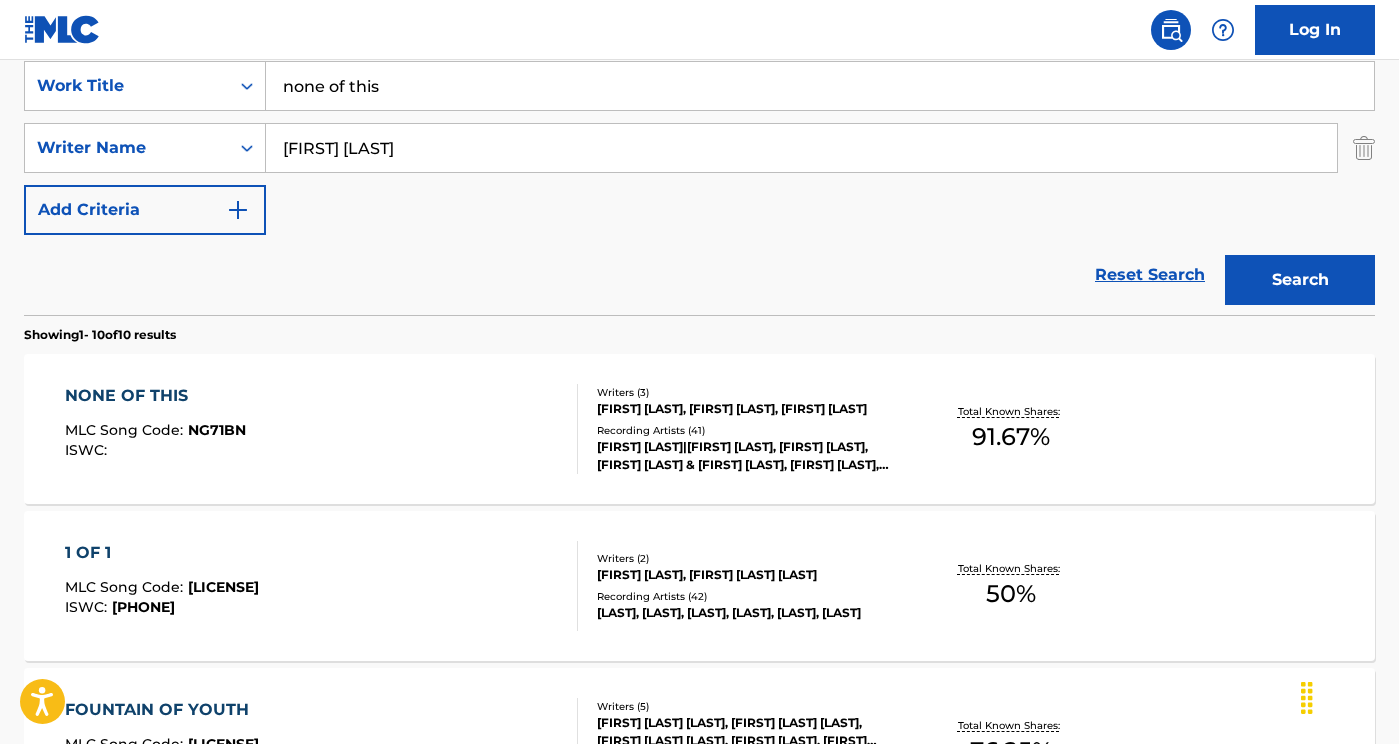 click on "none of this" at bounding box center (820, 86) 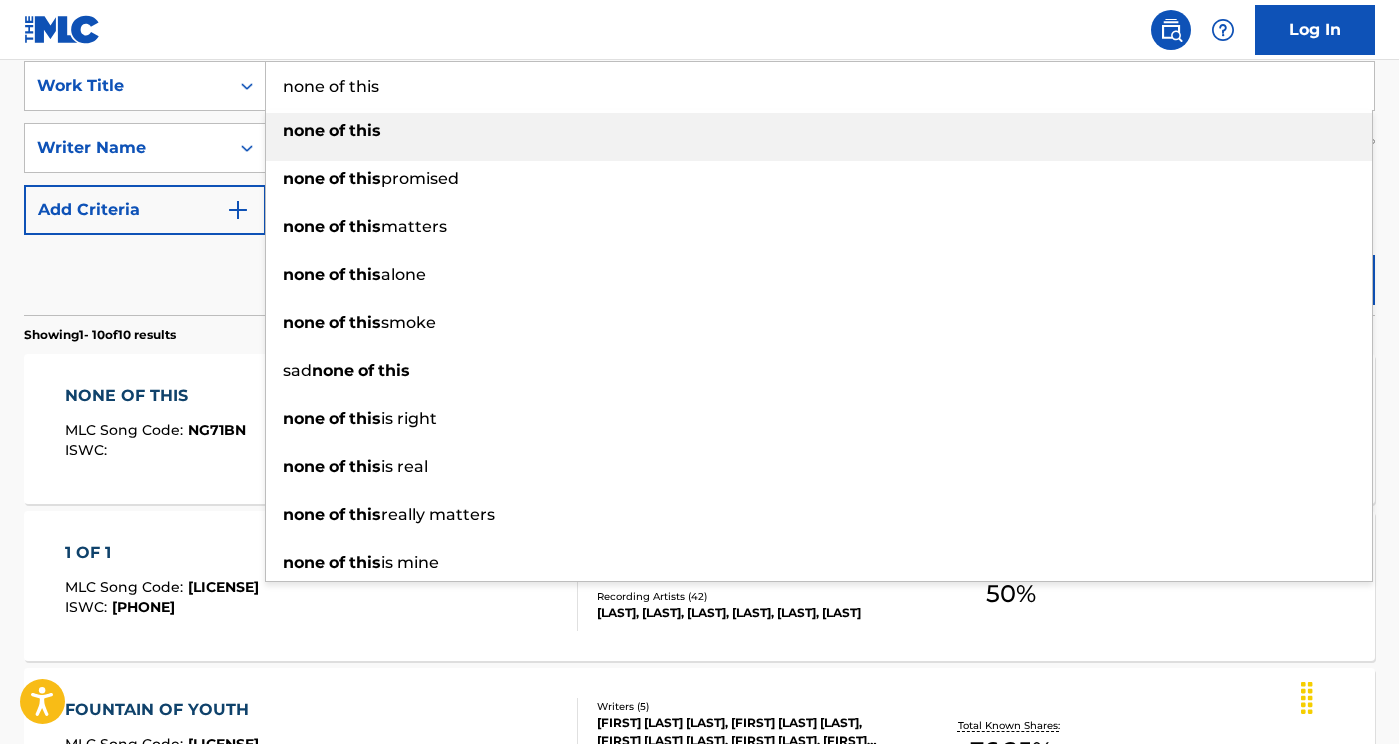 click on "none of this" at bounding box center [820, 86] 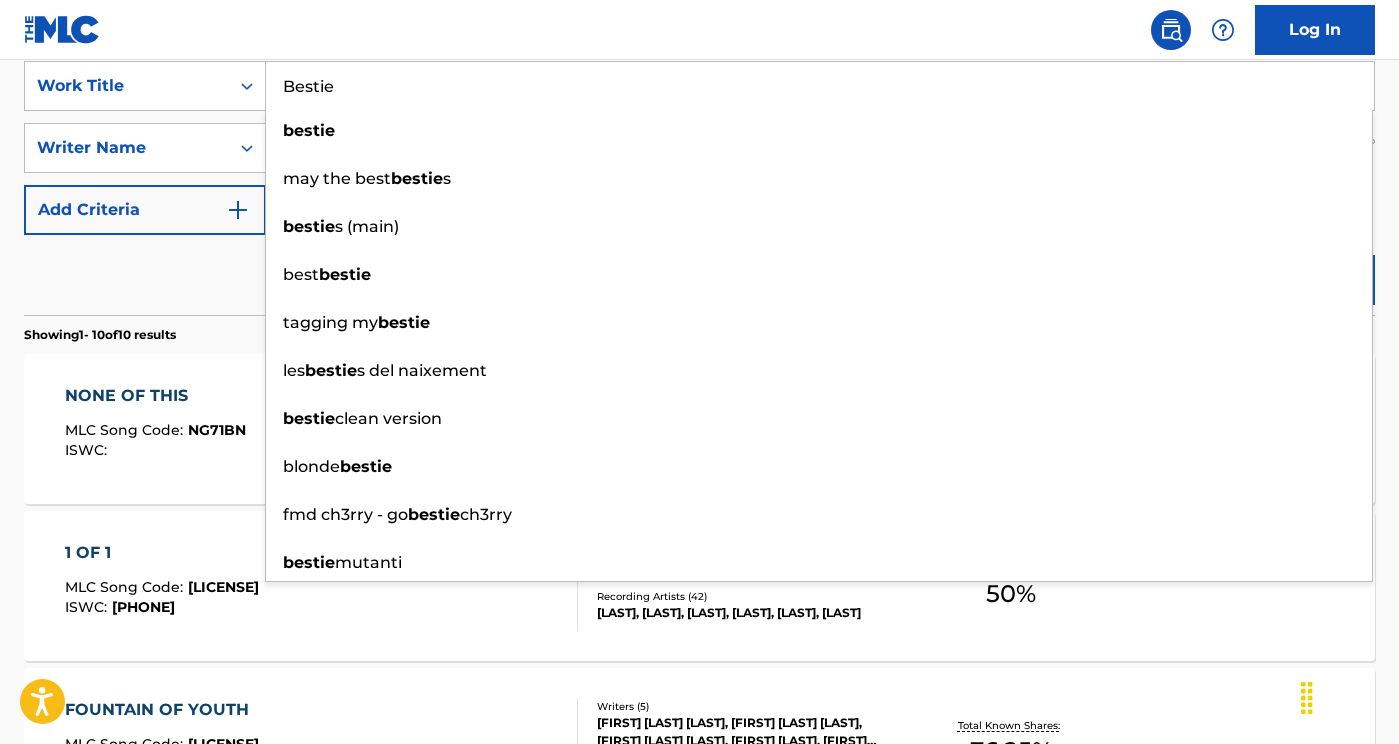 type on "Bestie" 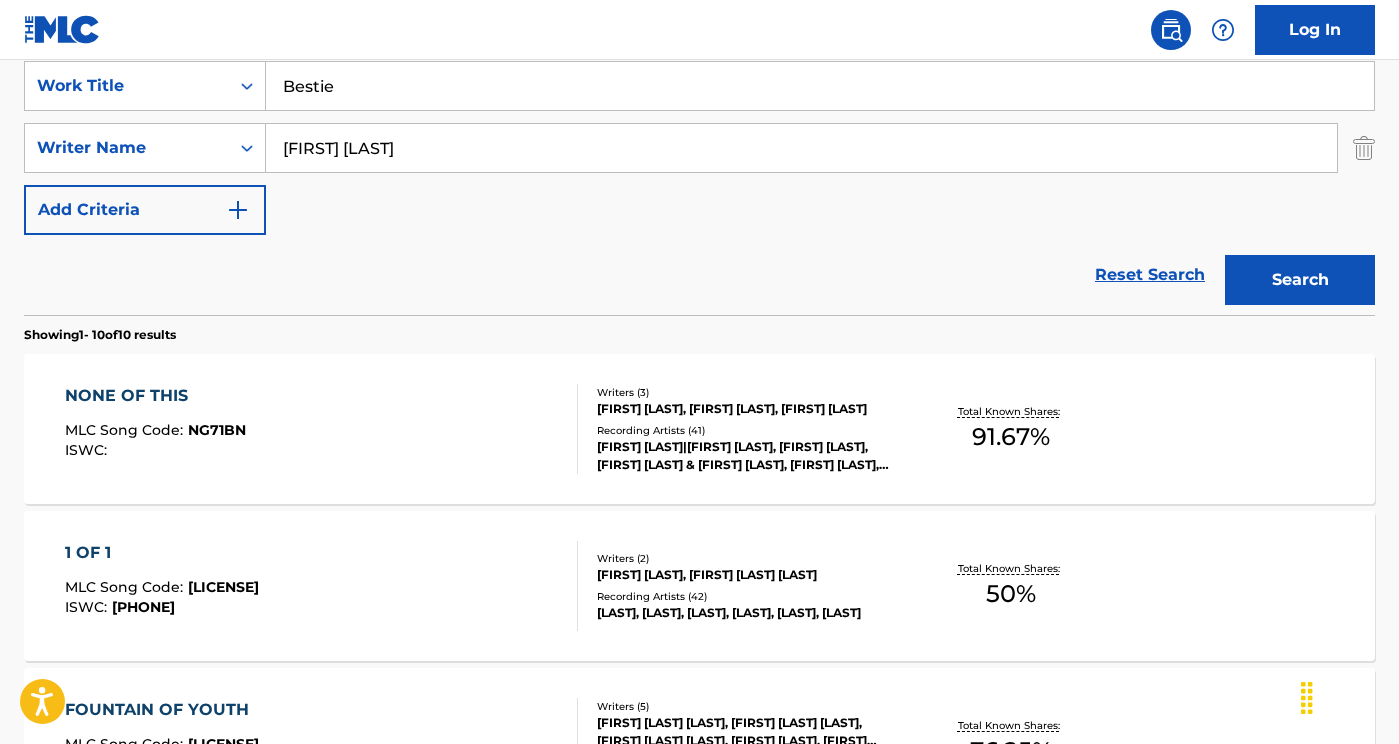 click on "[FIRST] [LAST]" at bounding box center [801, 148] 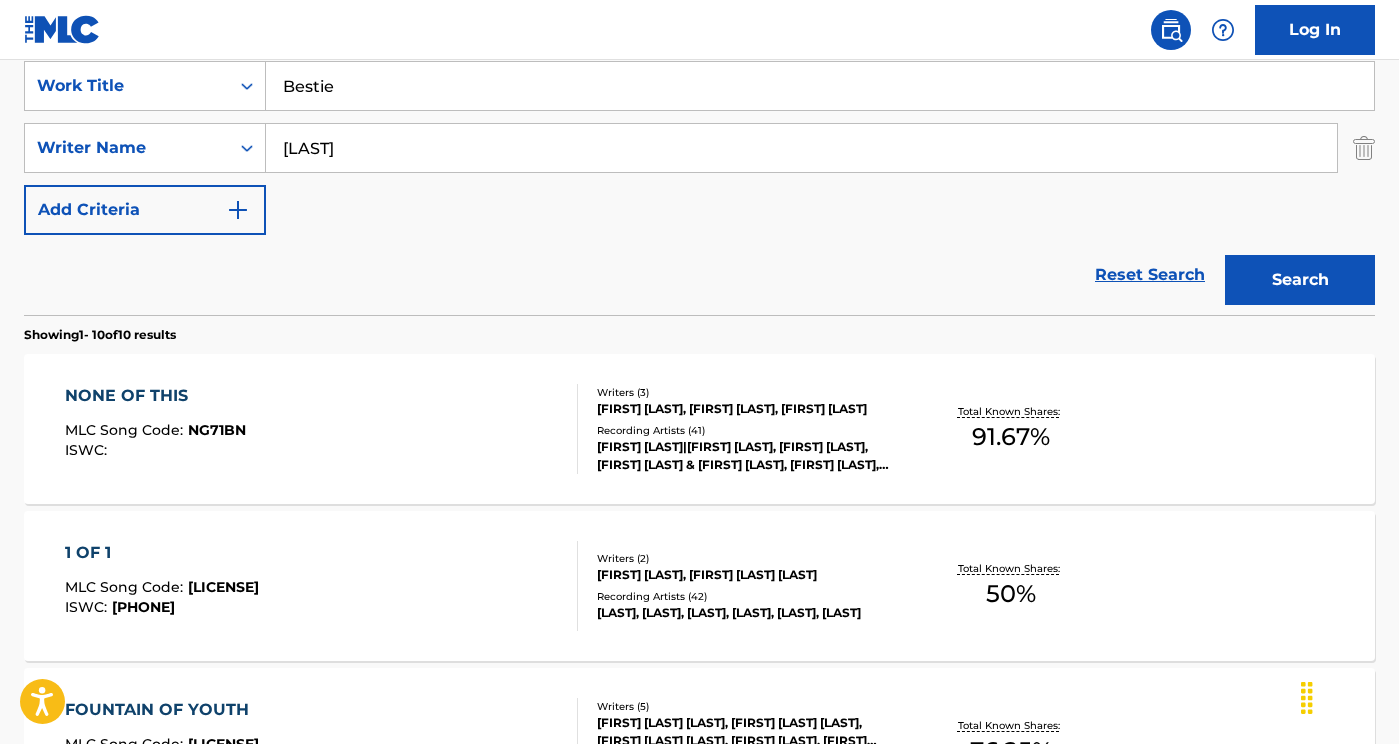 click on "Search" at bounding box center [1300, 280] 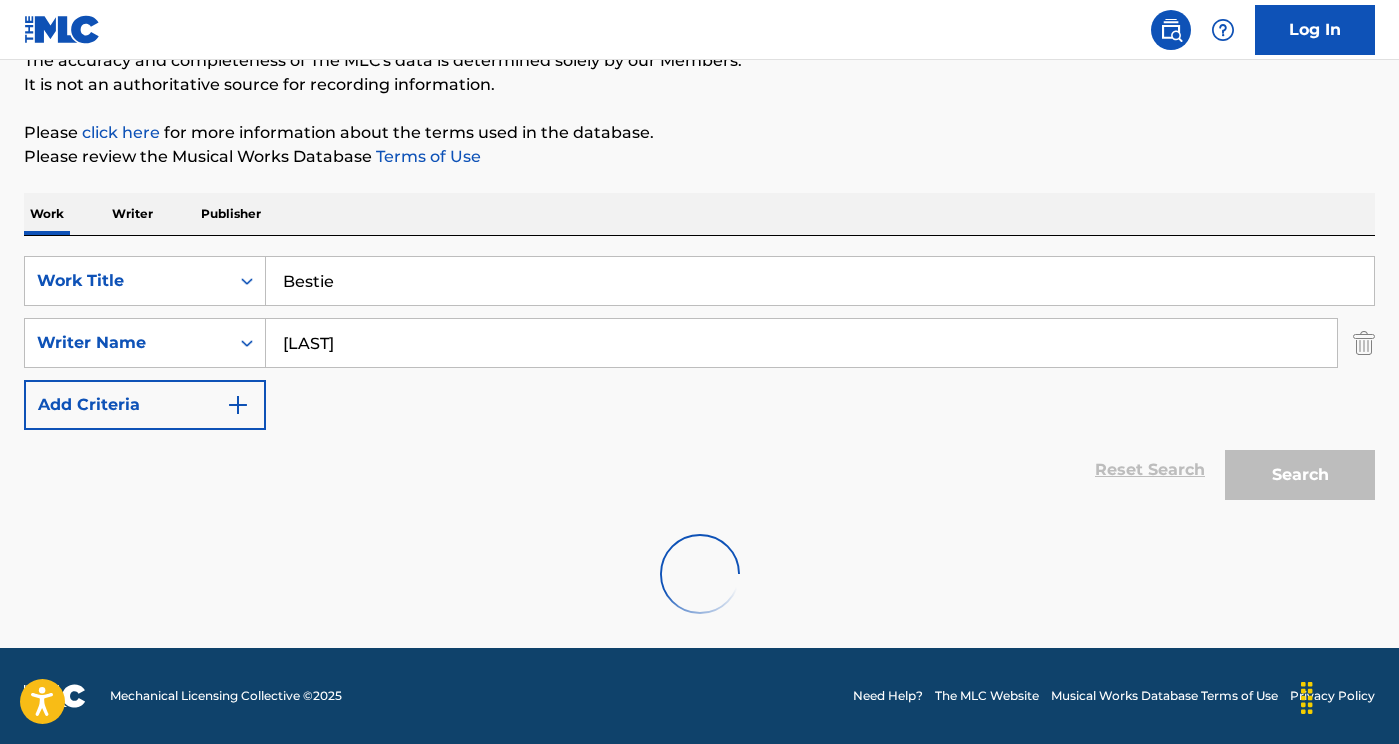 scroll, scrollTop: 124, scrollLeft: 0, axis: vertical 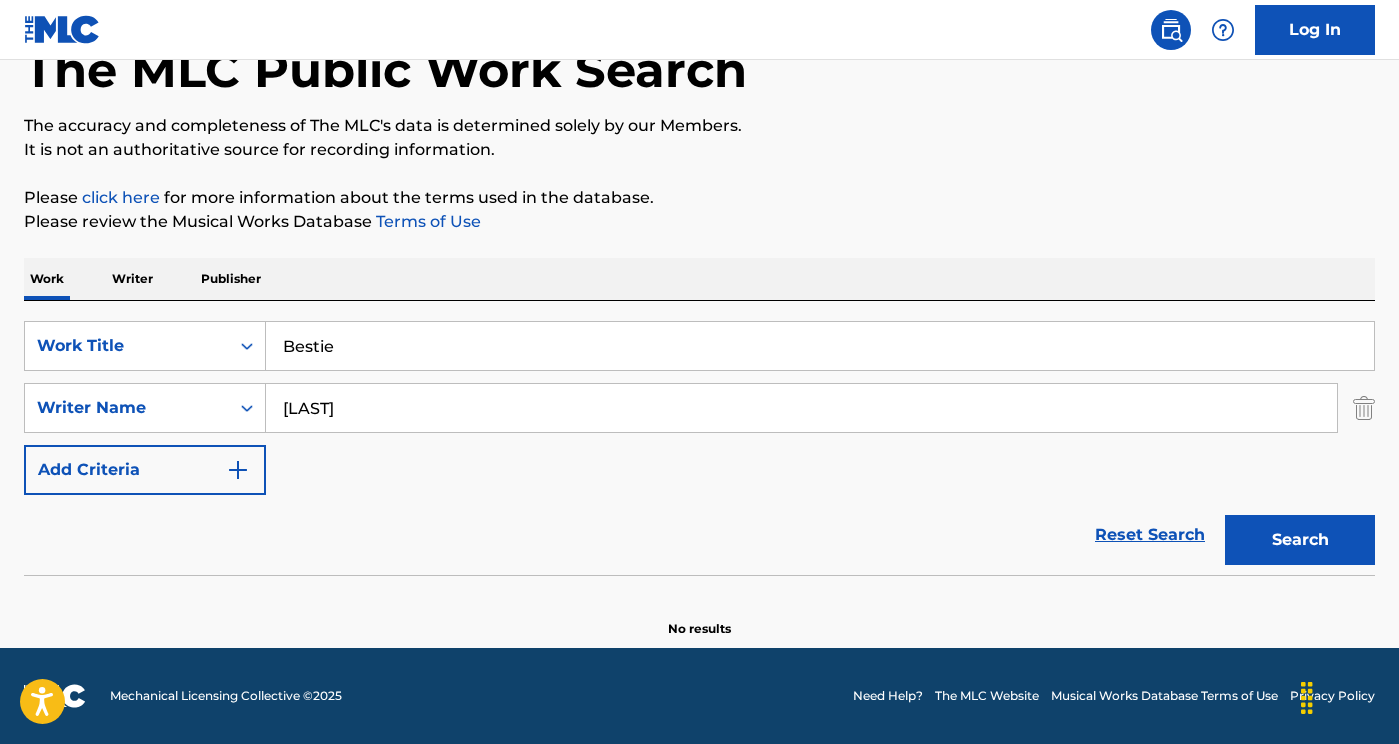 click on "[LAST]" at bounding box center [801, 408] 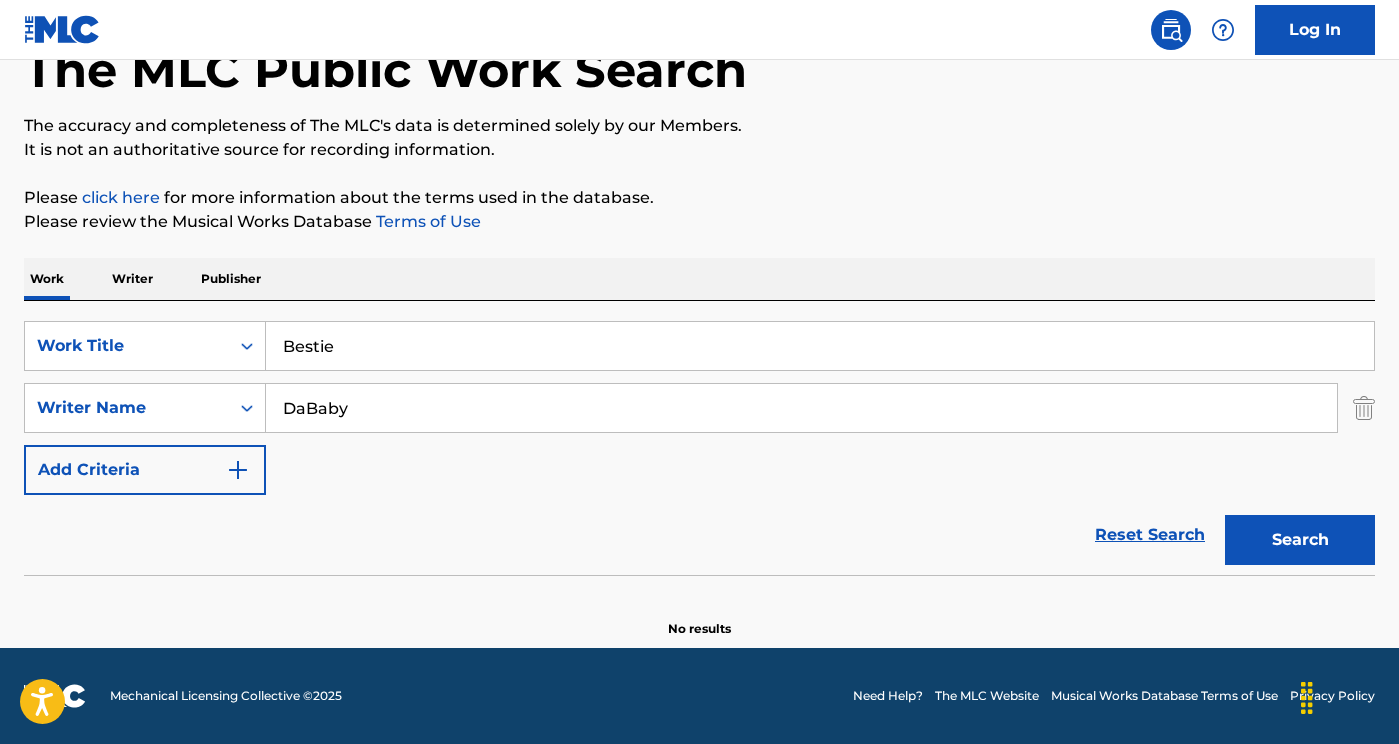 click on "Search" at bounding box center (1300, 540) 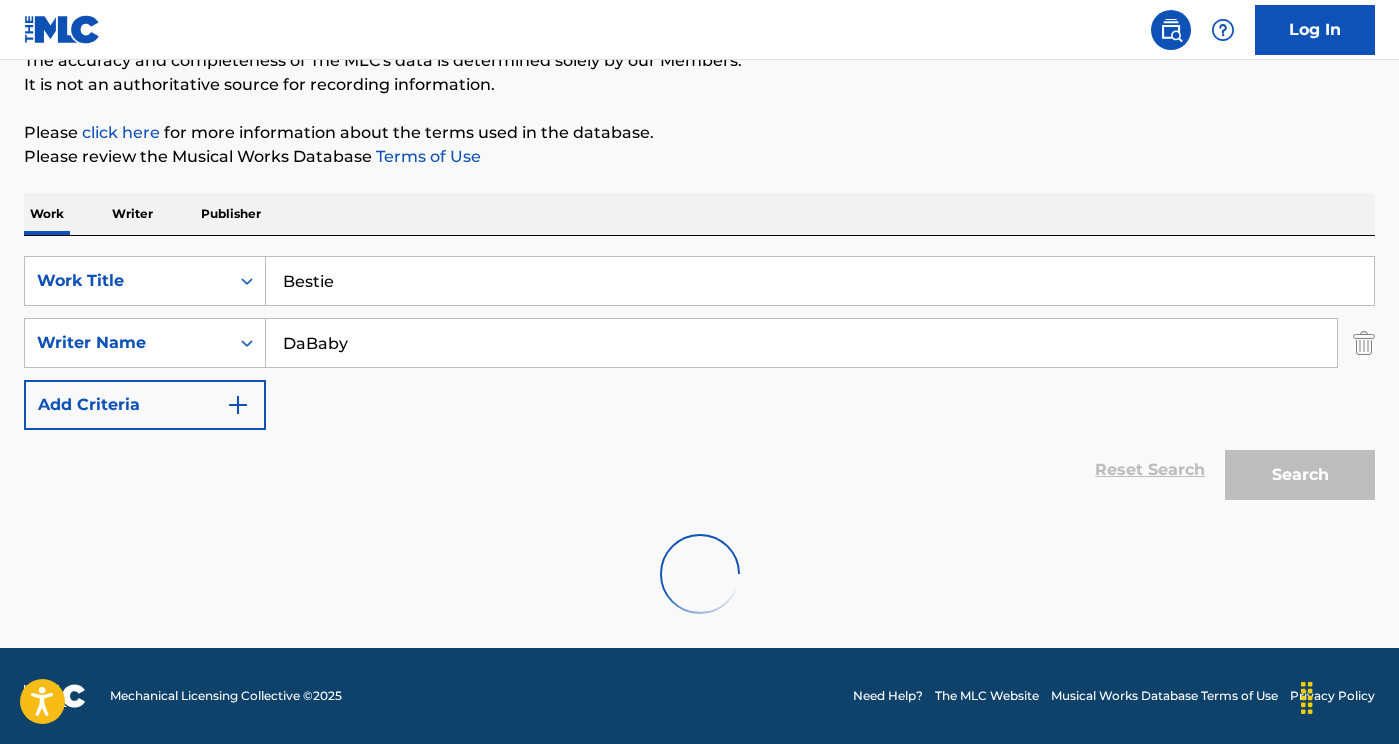 scroll, scrollTop: 124, scrollLeft: 0, axis: vertical 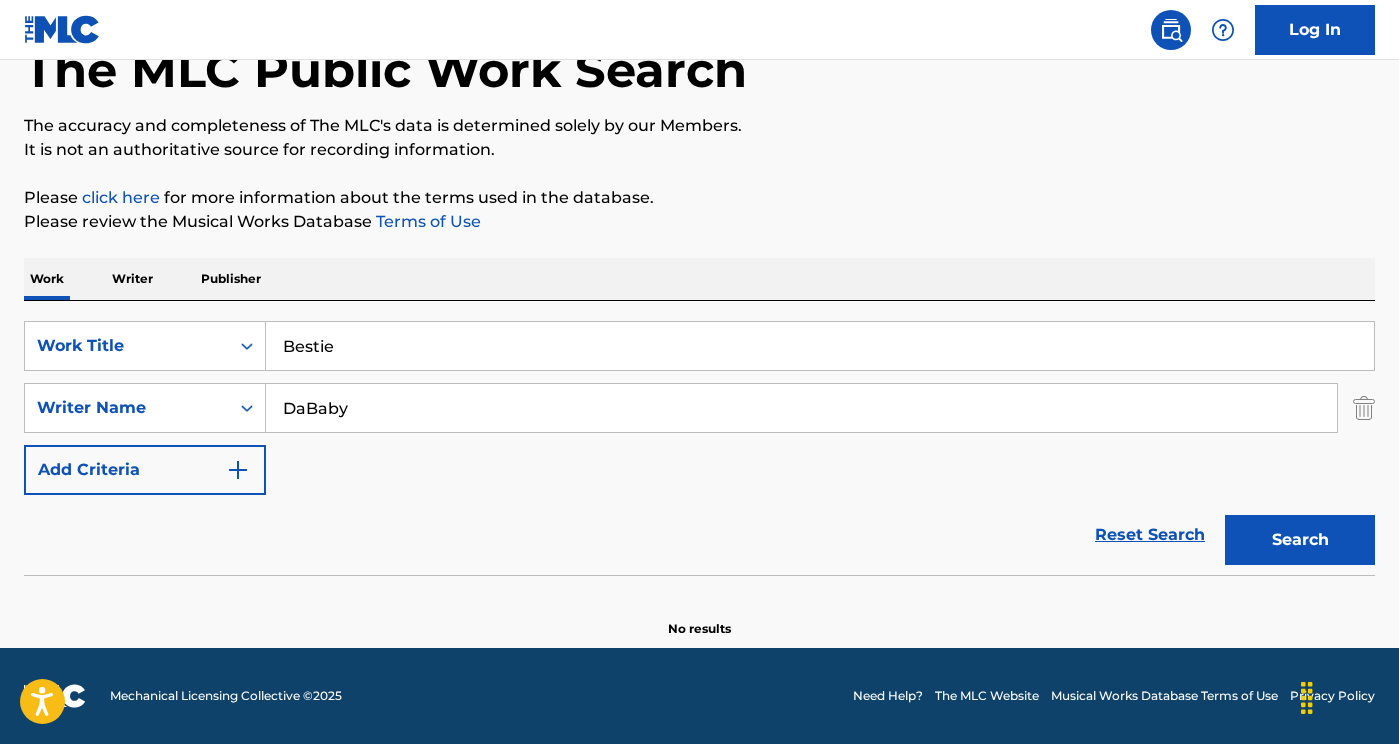 click on "DaBaby" at bounding box center (801, 408) 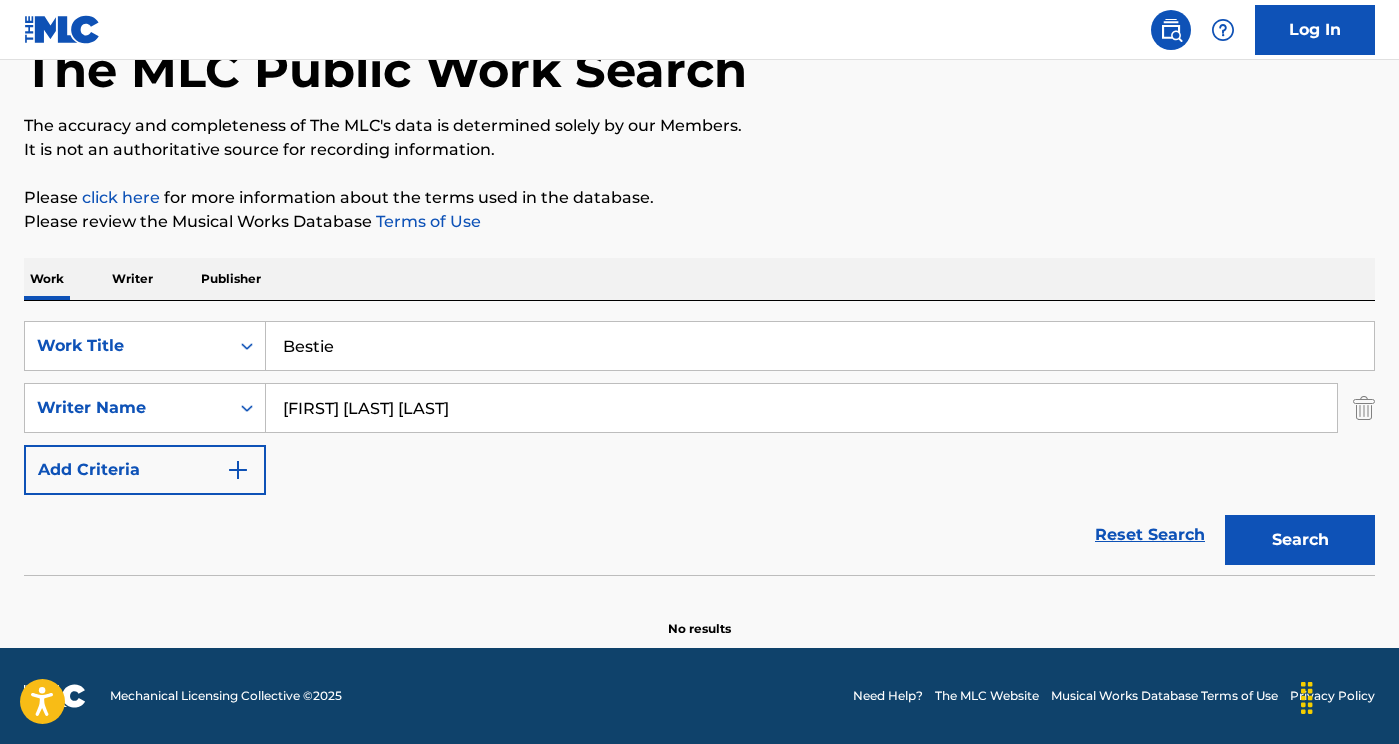click on "Search" at bounding box center [1300, 540] 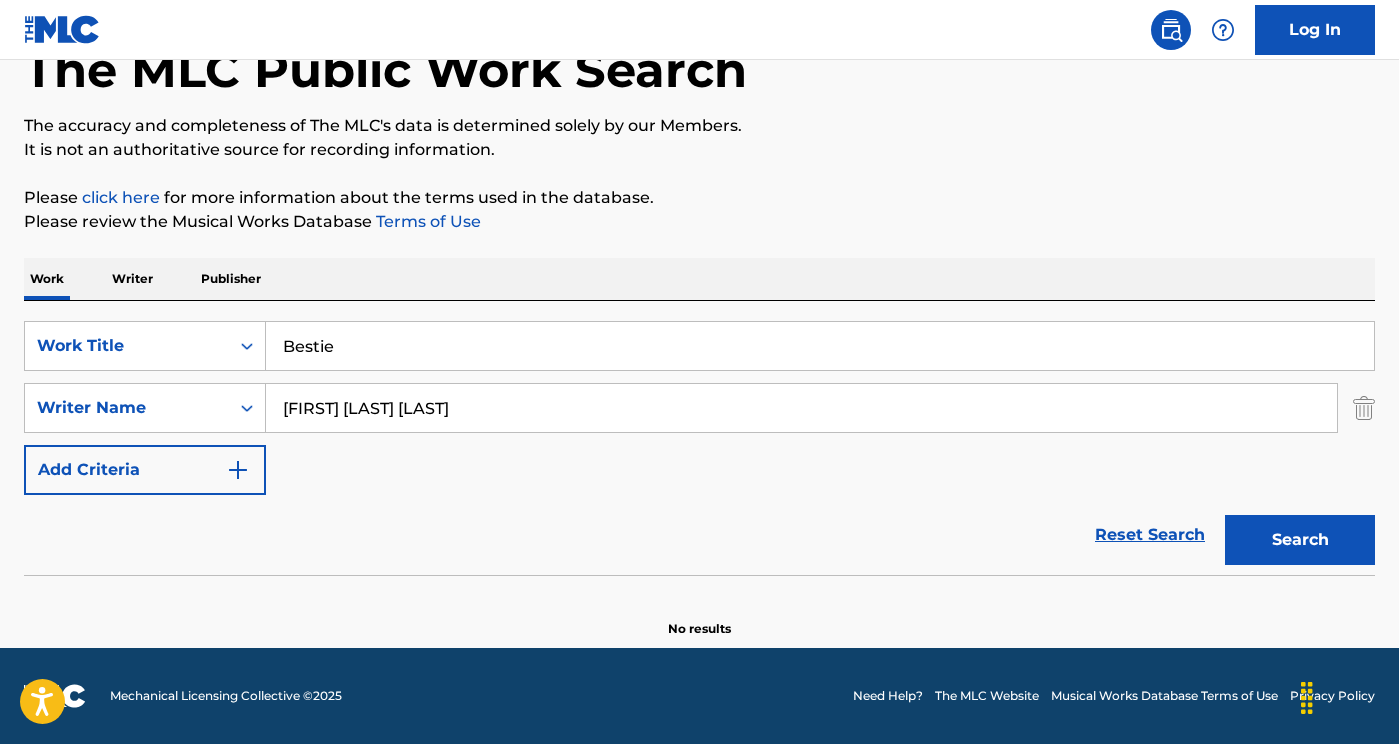 click on "[FIRST] [LAST] [LAST]" at bounding box center (801, 408) 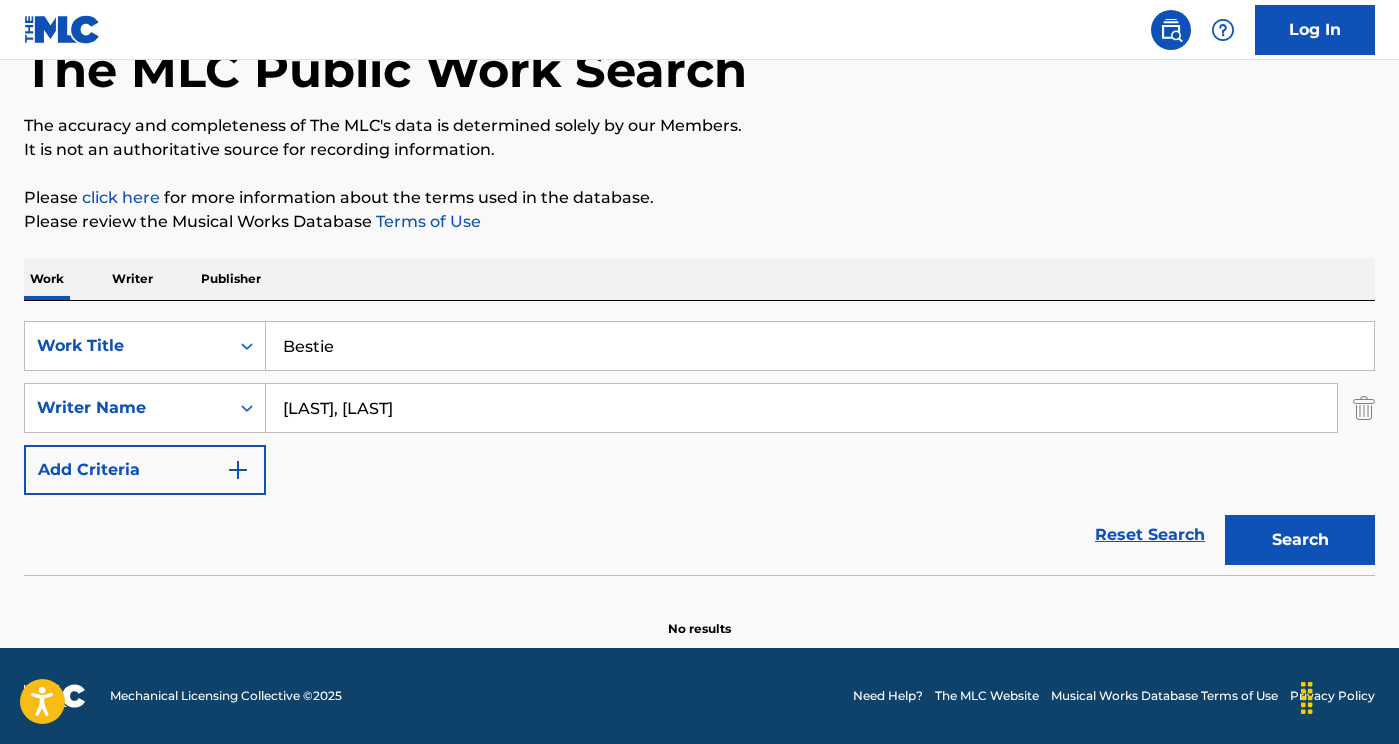 click on "Search" at bounding box center (1300, 540) 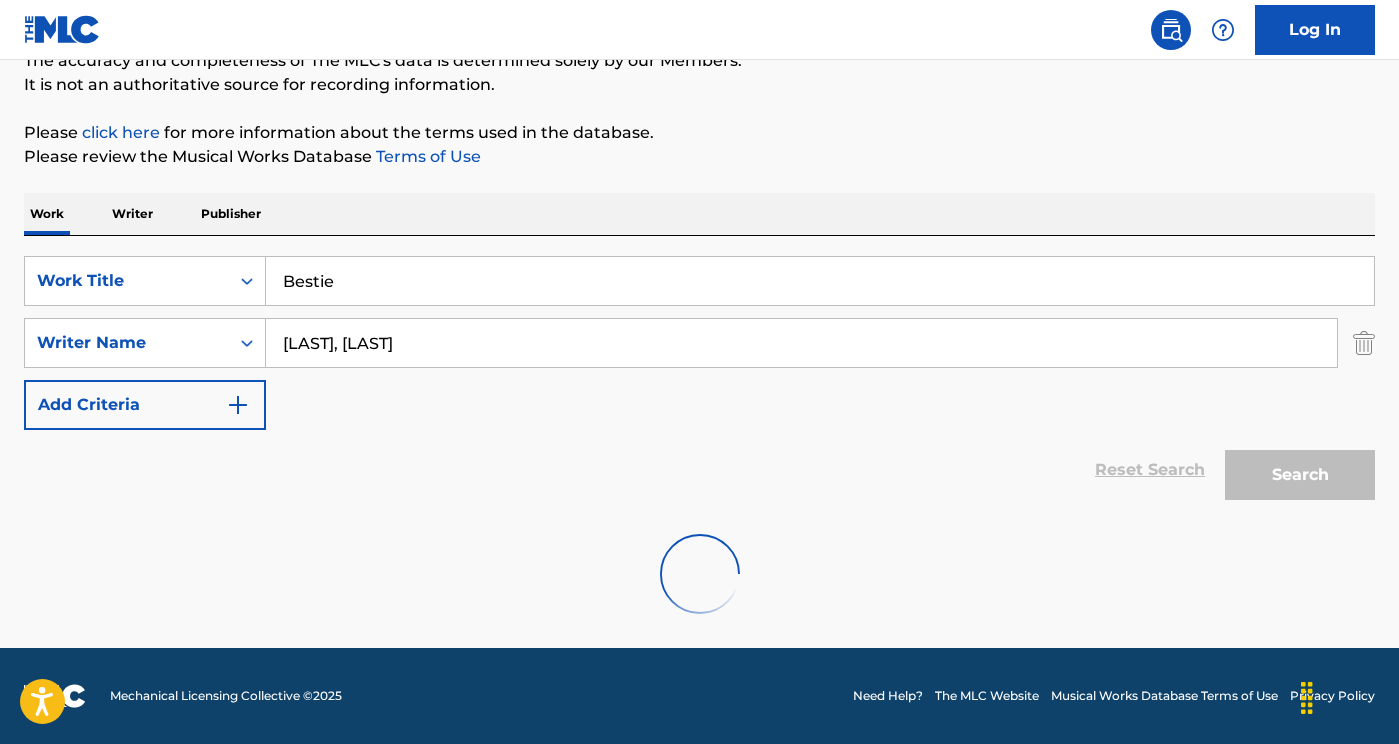 scroll, scrollTop: 124, scrollLeft: 0, axis: vertical 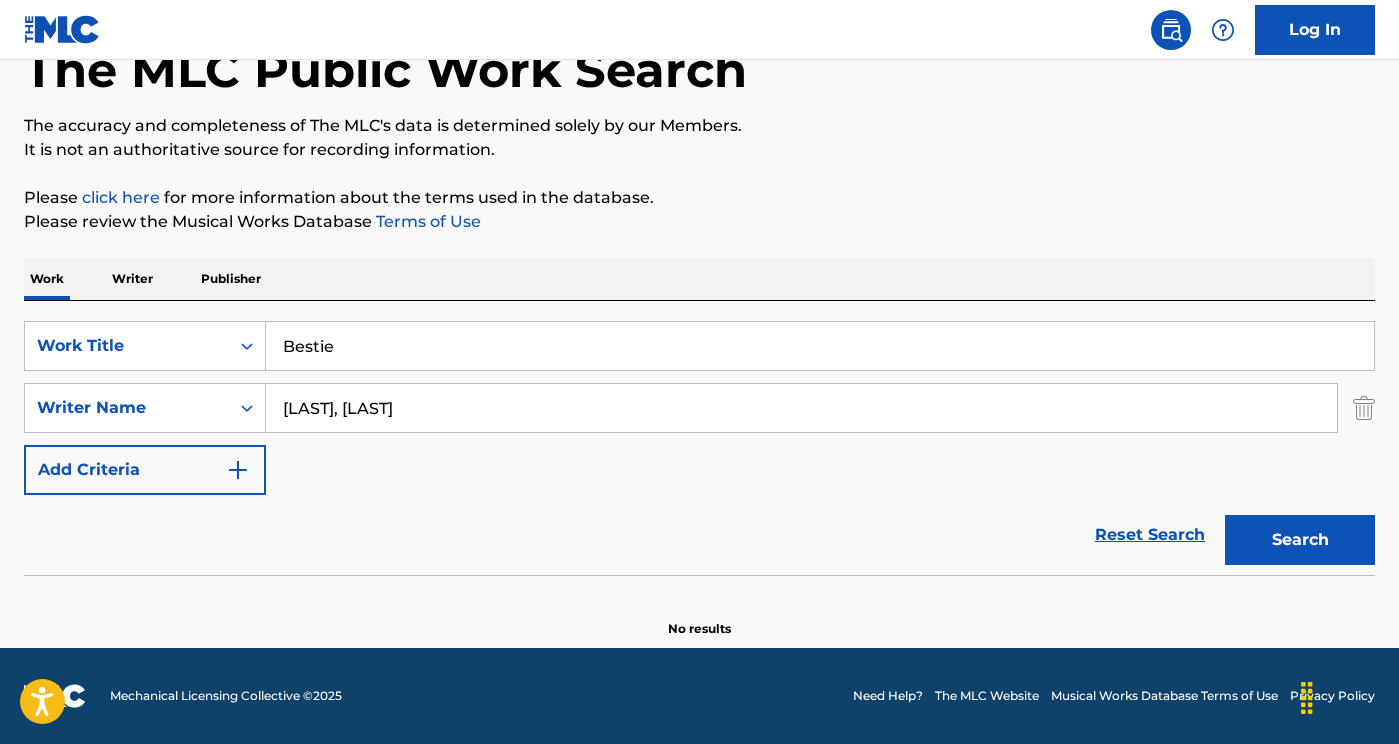 drag, startPoint x: 432, startPoint y: 411, endPoint x: 336, endPoint y: 409, distance: 96.02083 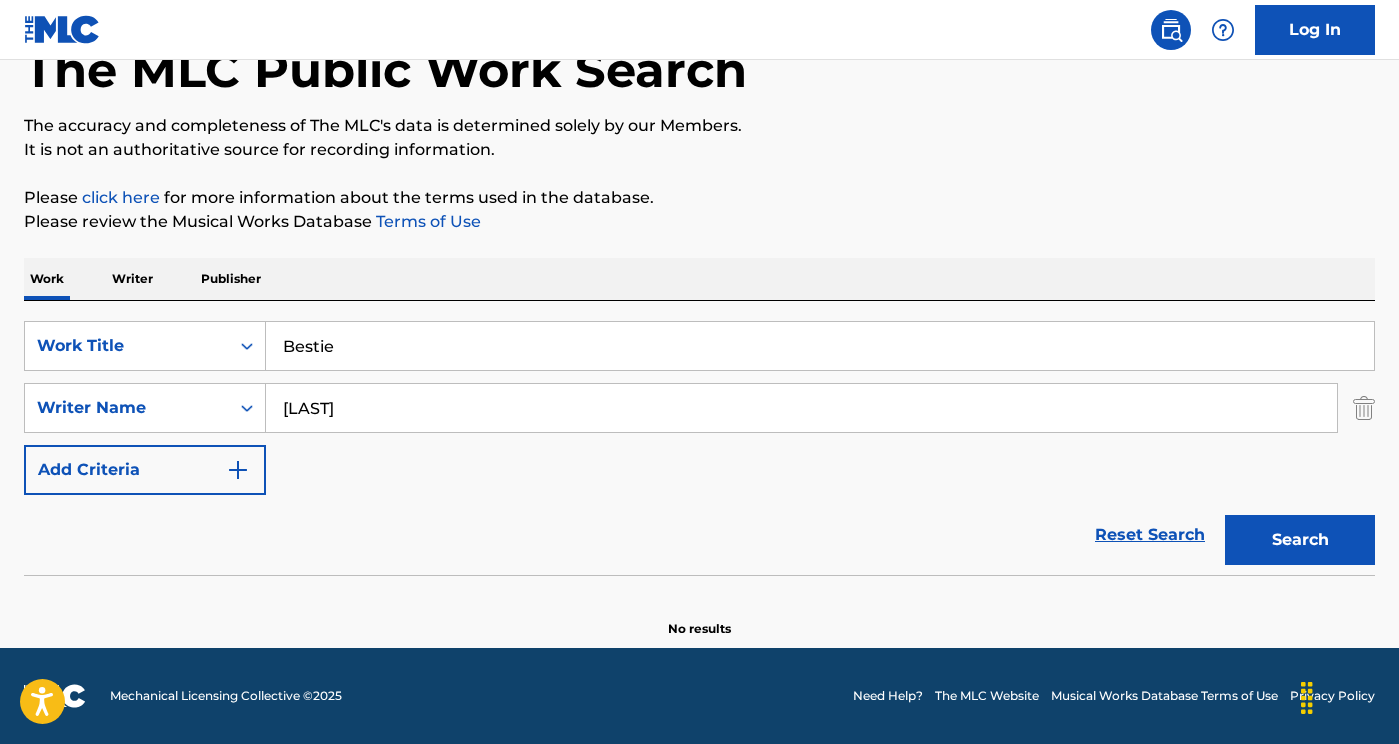 type on "[LAST]" 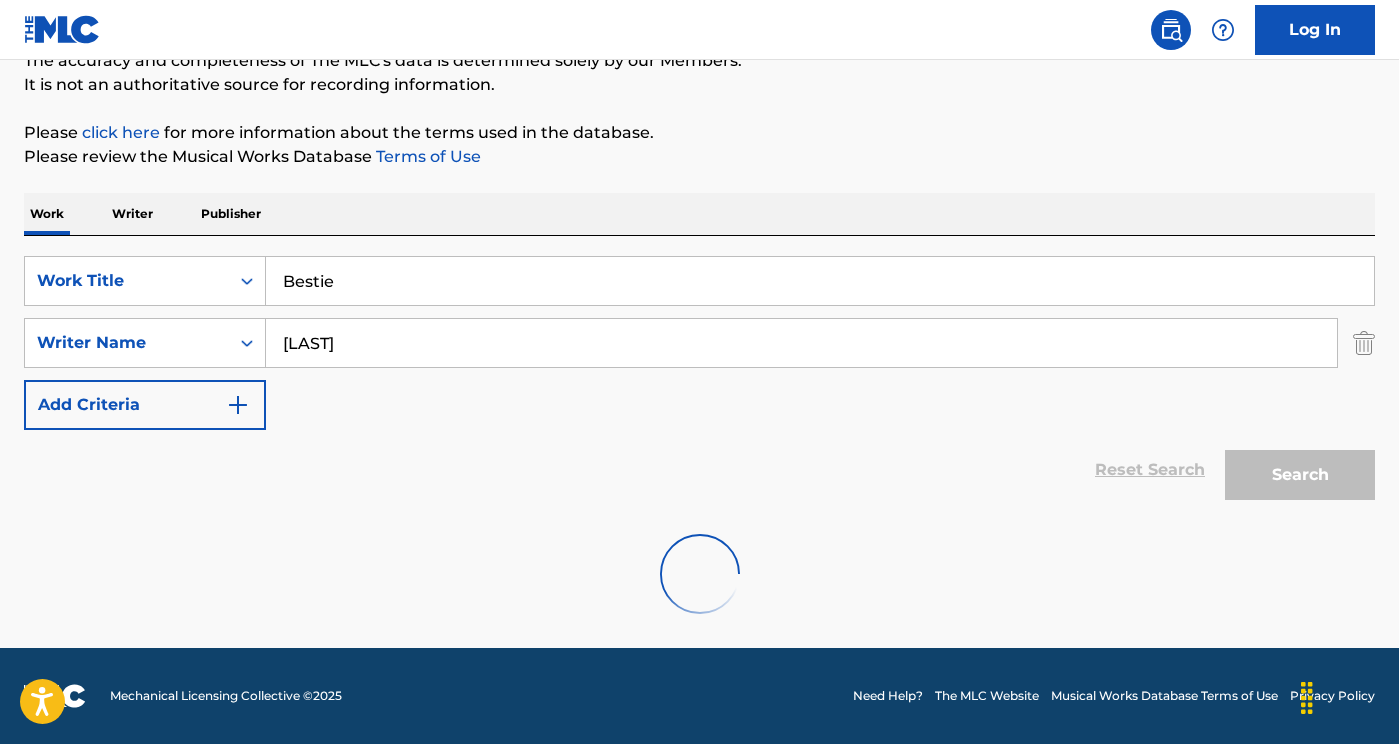 scroll, scrollTop: 384, scrollLeft: 0, axis: vertical 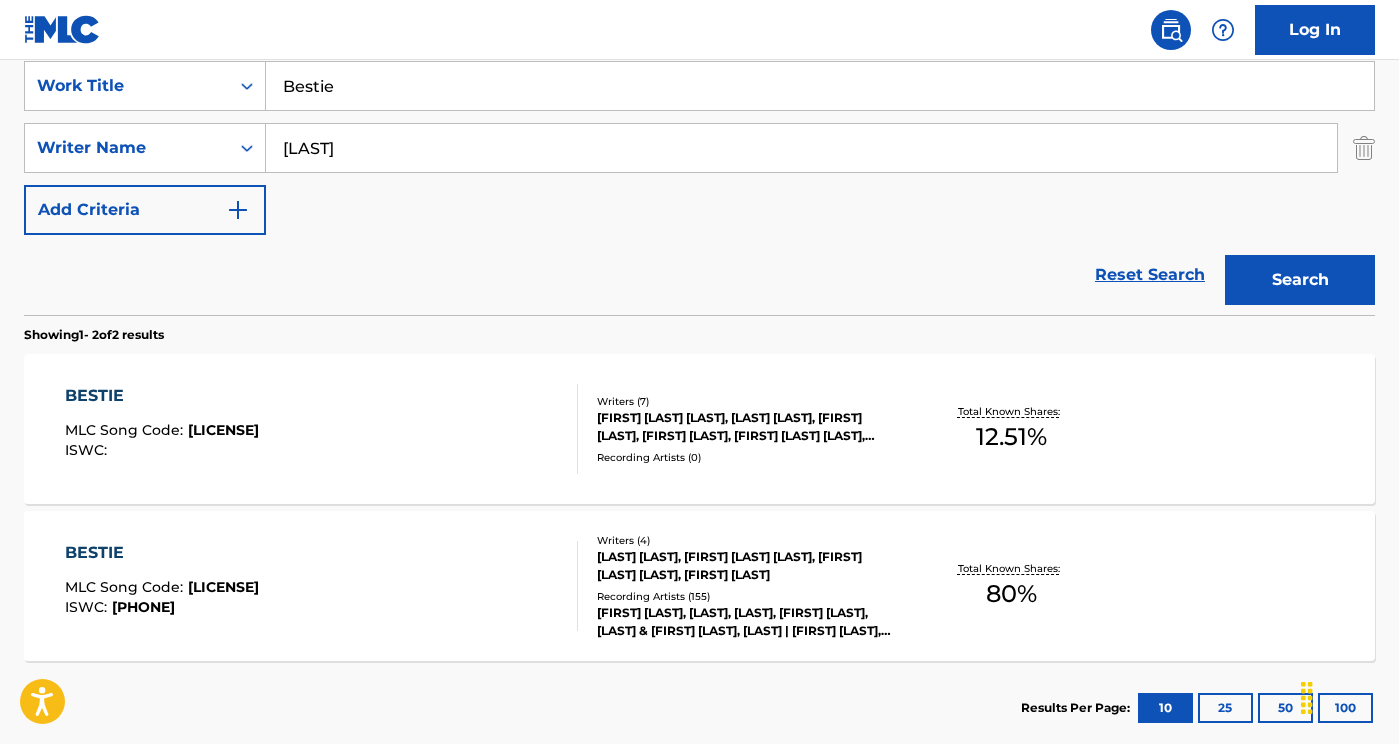 click on "BESTIE" at bounding box center (162, 553) 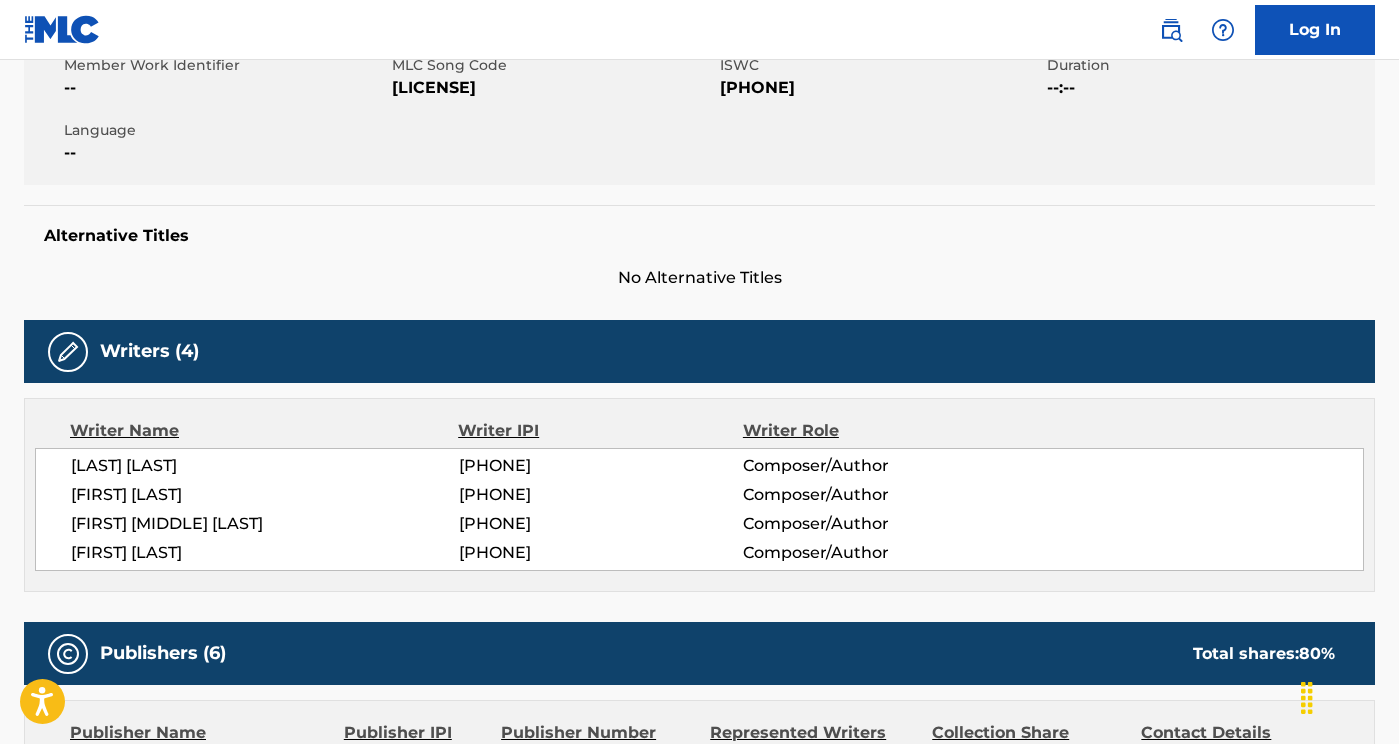 scroll, scrollTop: 0, scrollLeft: 0, axis: both 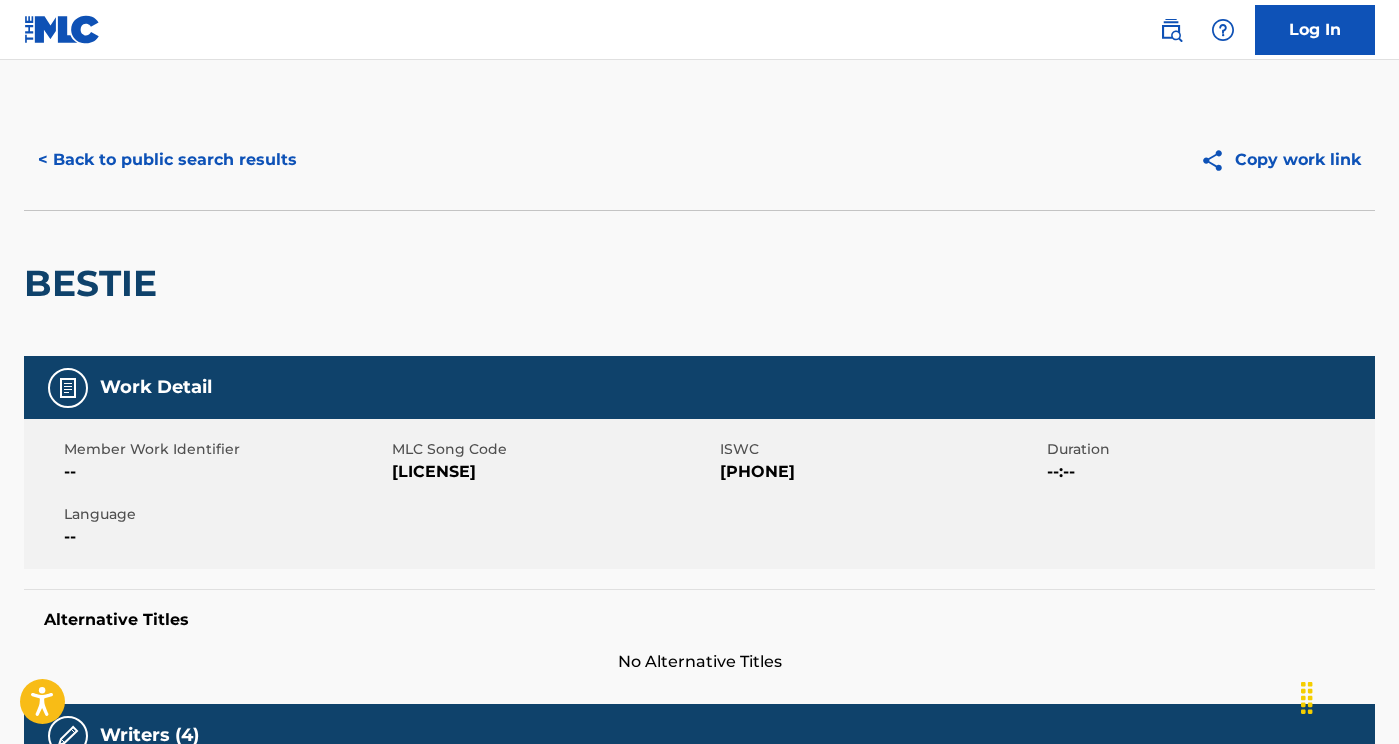 click on "< Back to public search results Copy work link" at bounding box center [699, 160] 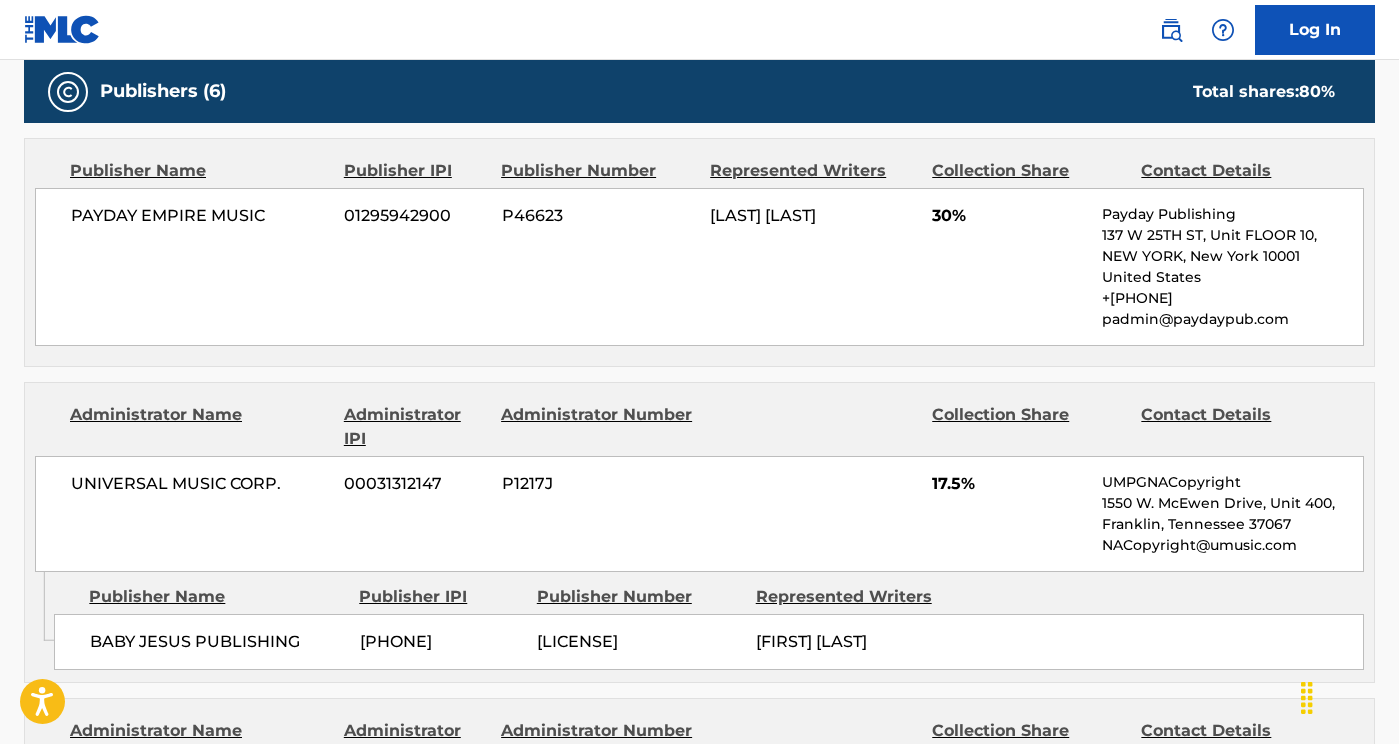 scroll, scrollTop: 960, scrollLeft: 0, axis: vertical 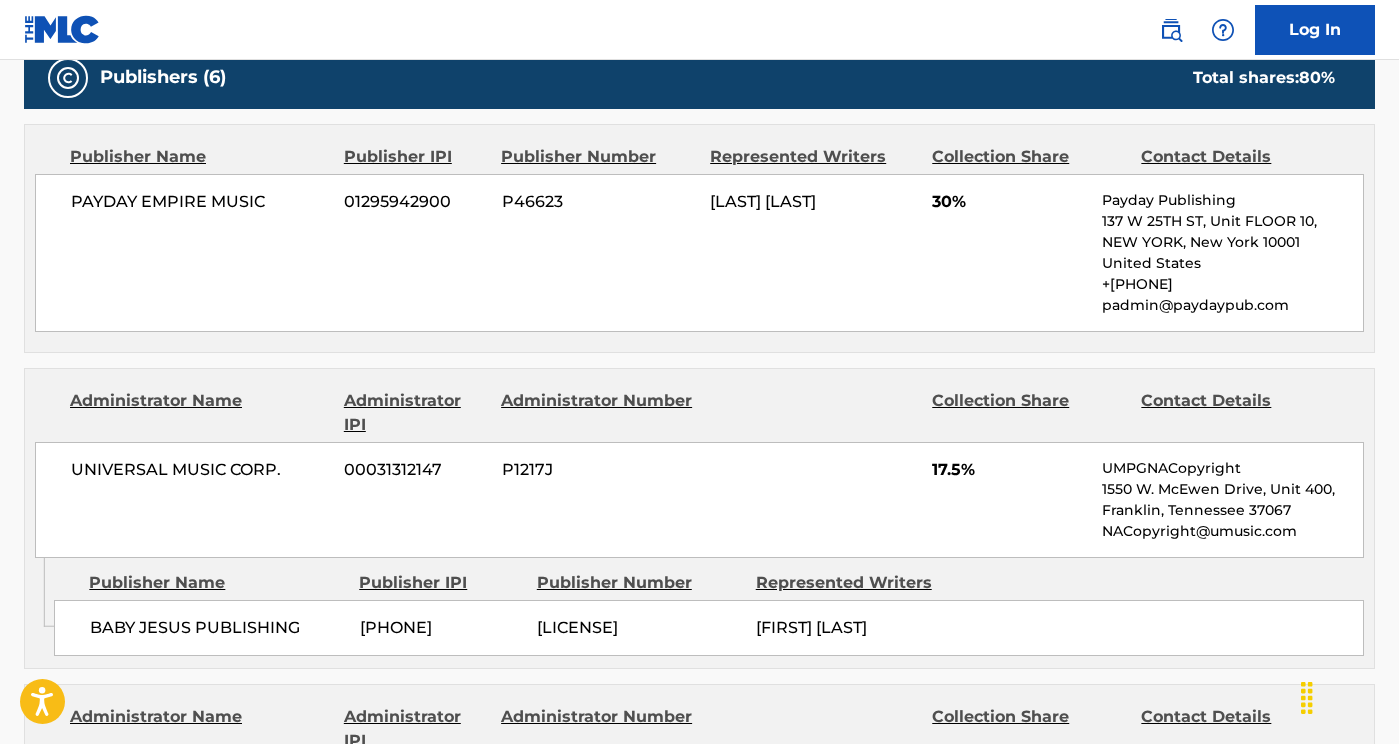 drag, startPoint x: 1397, startPoint y: 280, endPoint x: 1397, endPoint y: 298, distance: 18 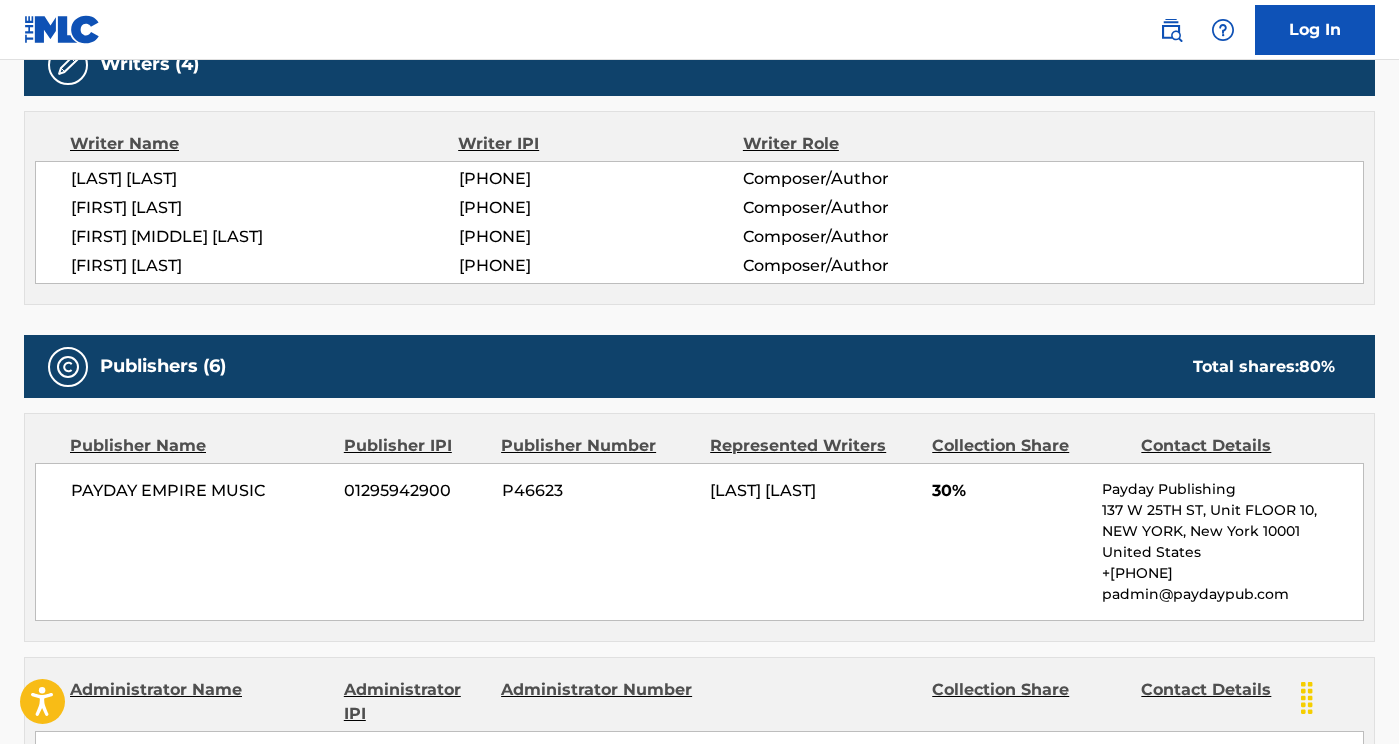 scroll, scrollTop: 658, scrollLeft: 0, axis: vertical 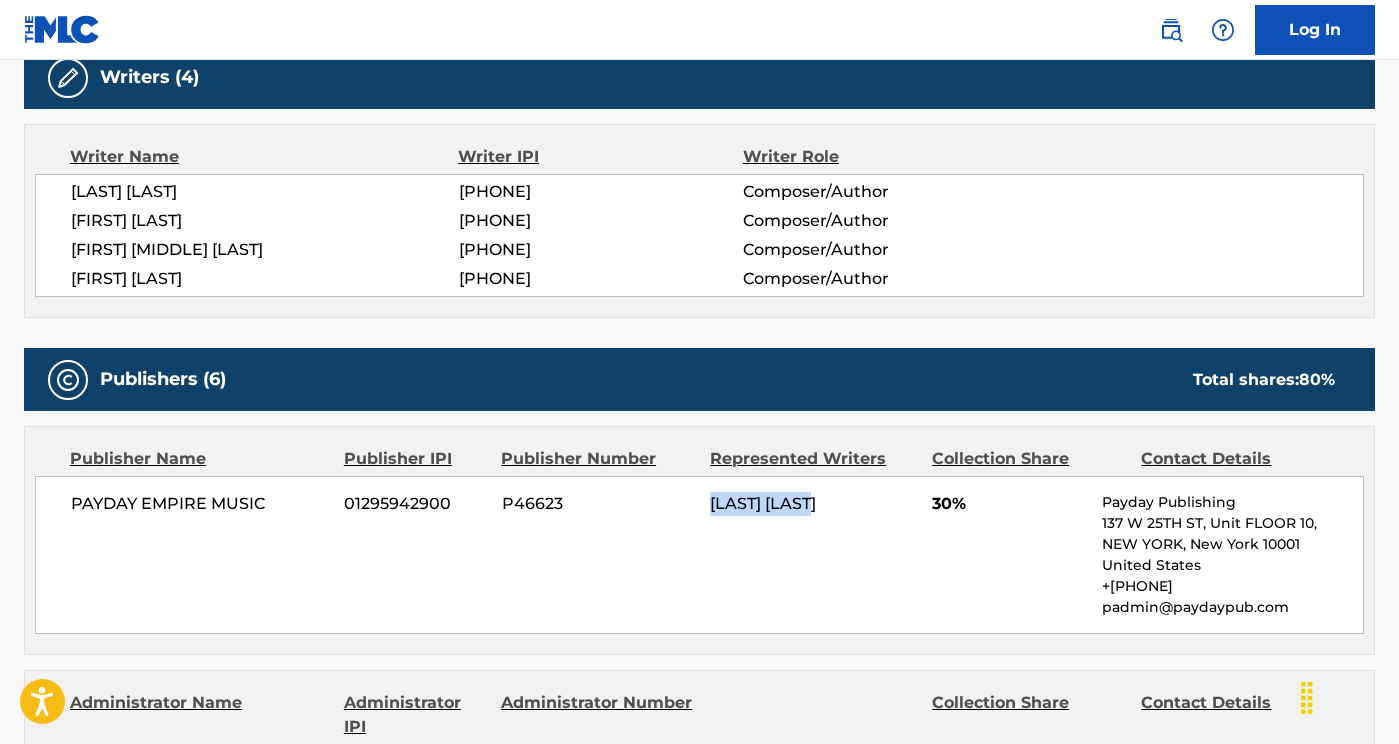 drag, startPoint x: 869, startPoint y: 503, endPoint x: 699, endPoint y: 509, distance: 170.10585 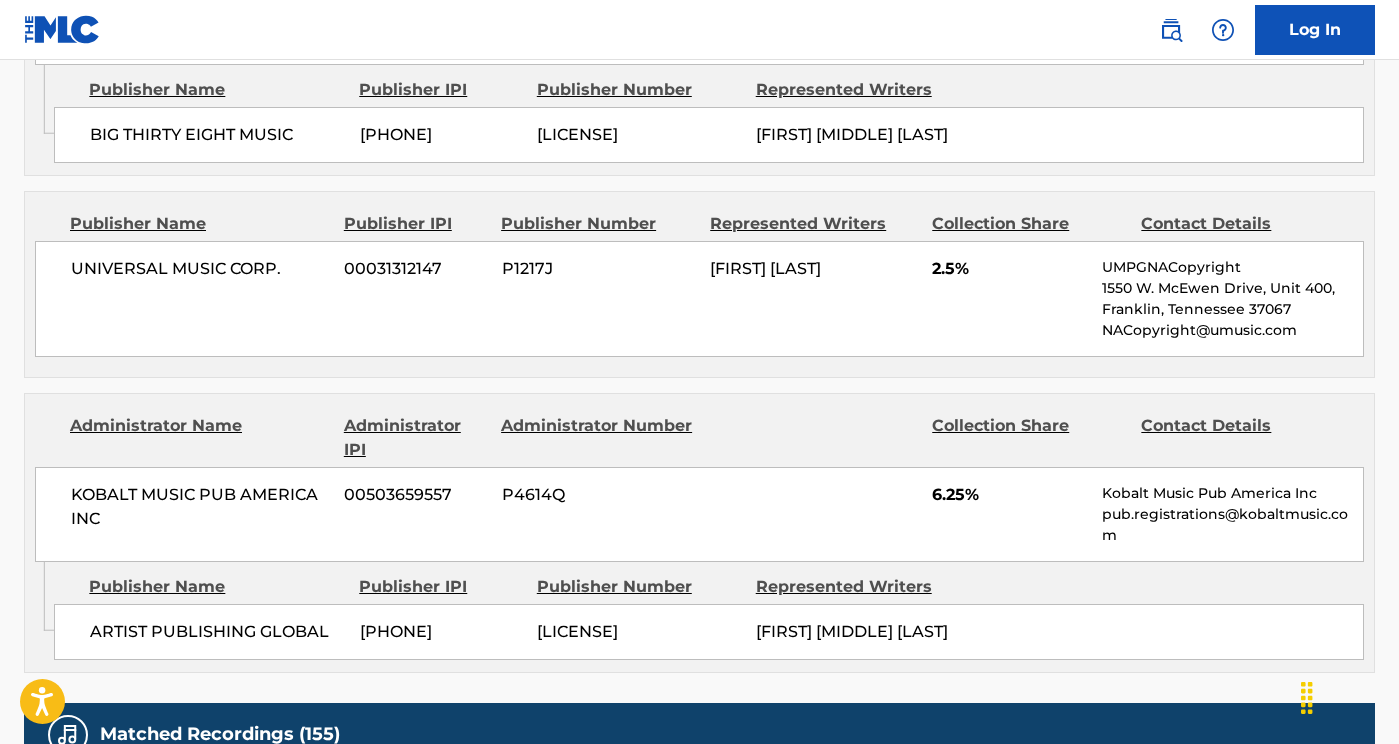 scroll, scrollTop: 2098, scrollLeft: 0, axis: vertical 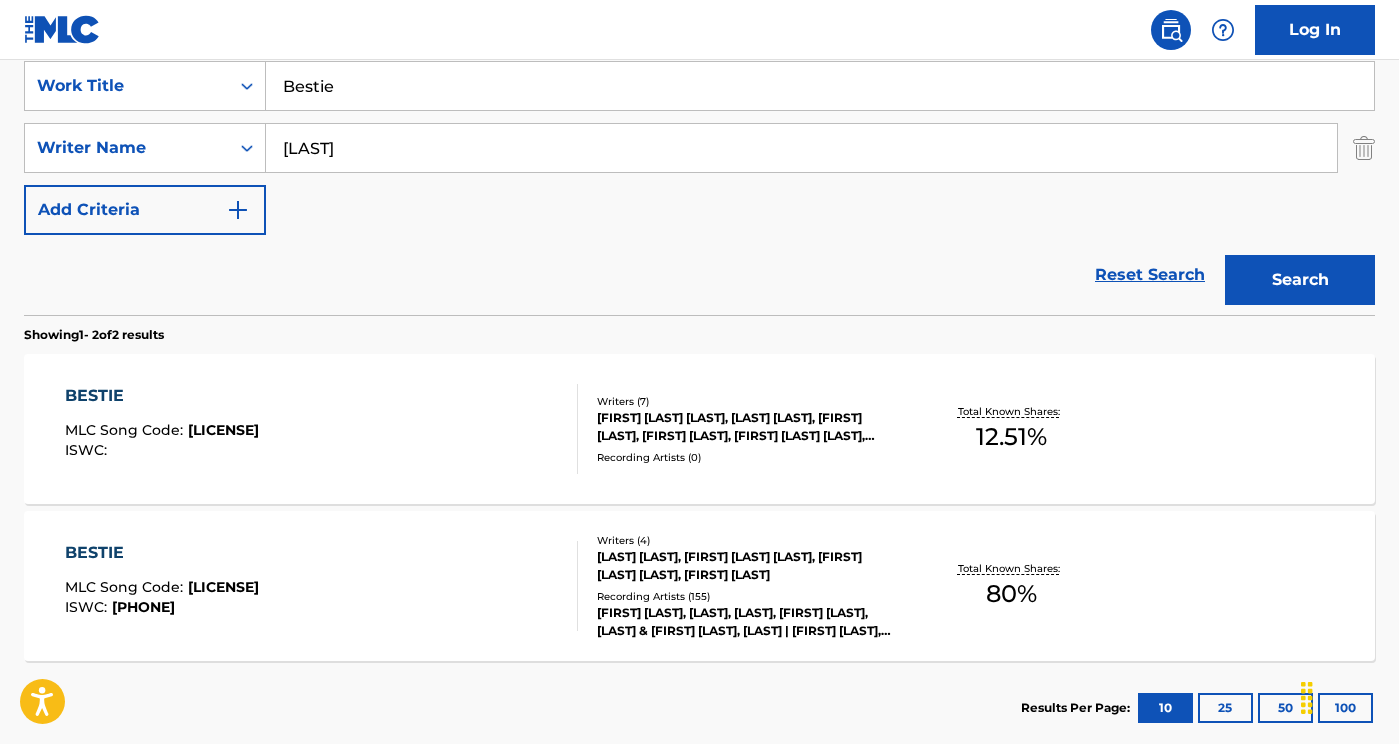 click on "Bestie" at bounding box center (820, 86) 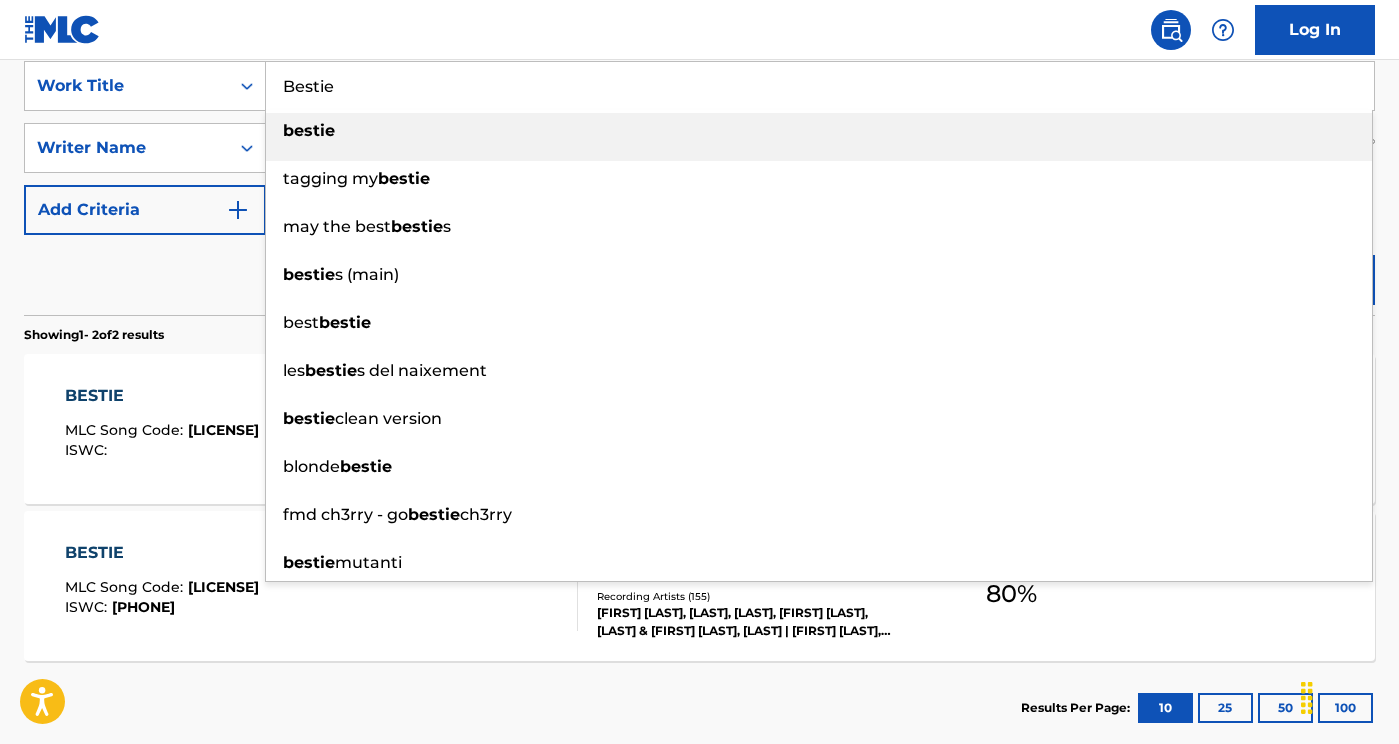 click on "Bestie" at bounding box center [820, 86] 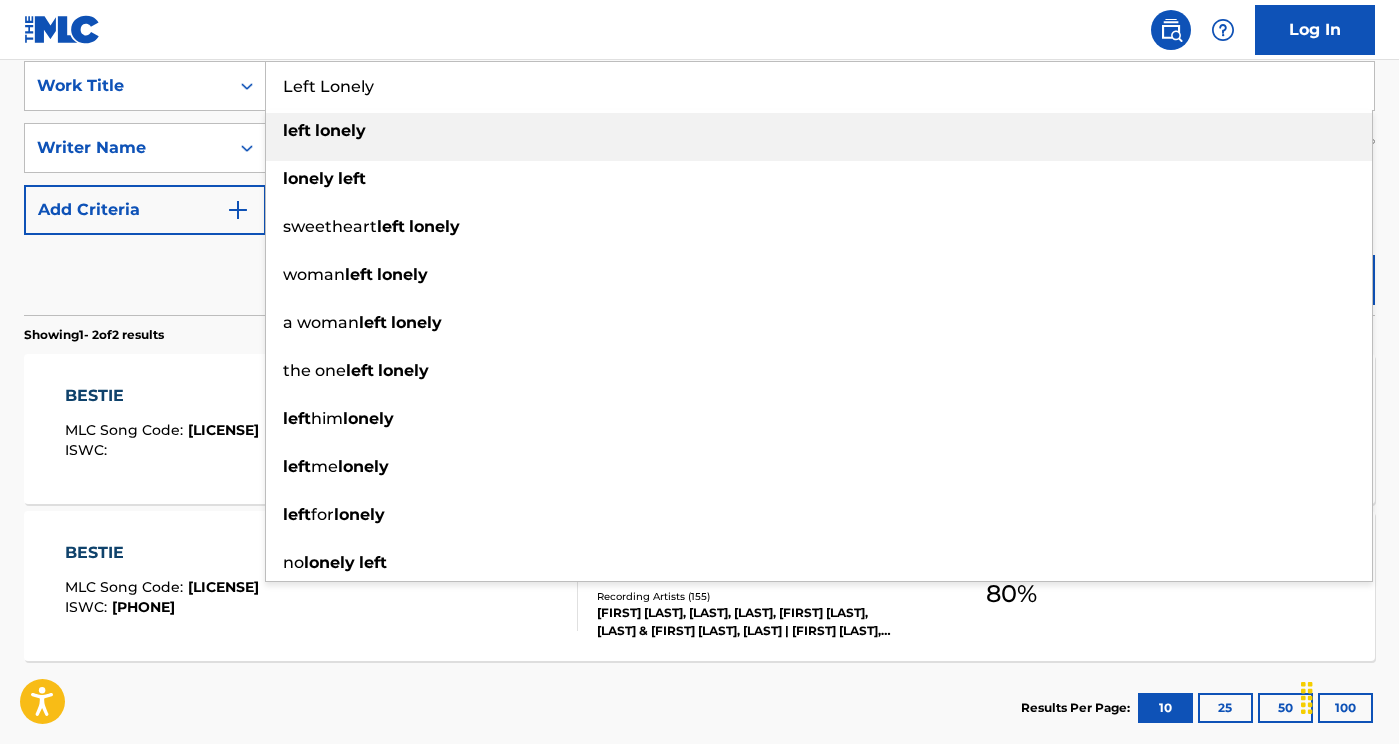 type on "Left Lonely" 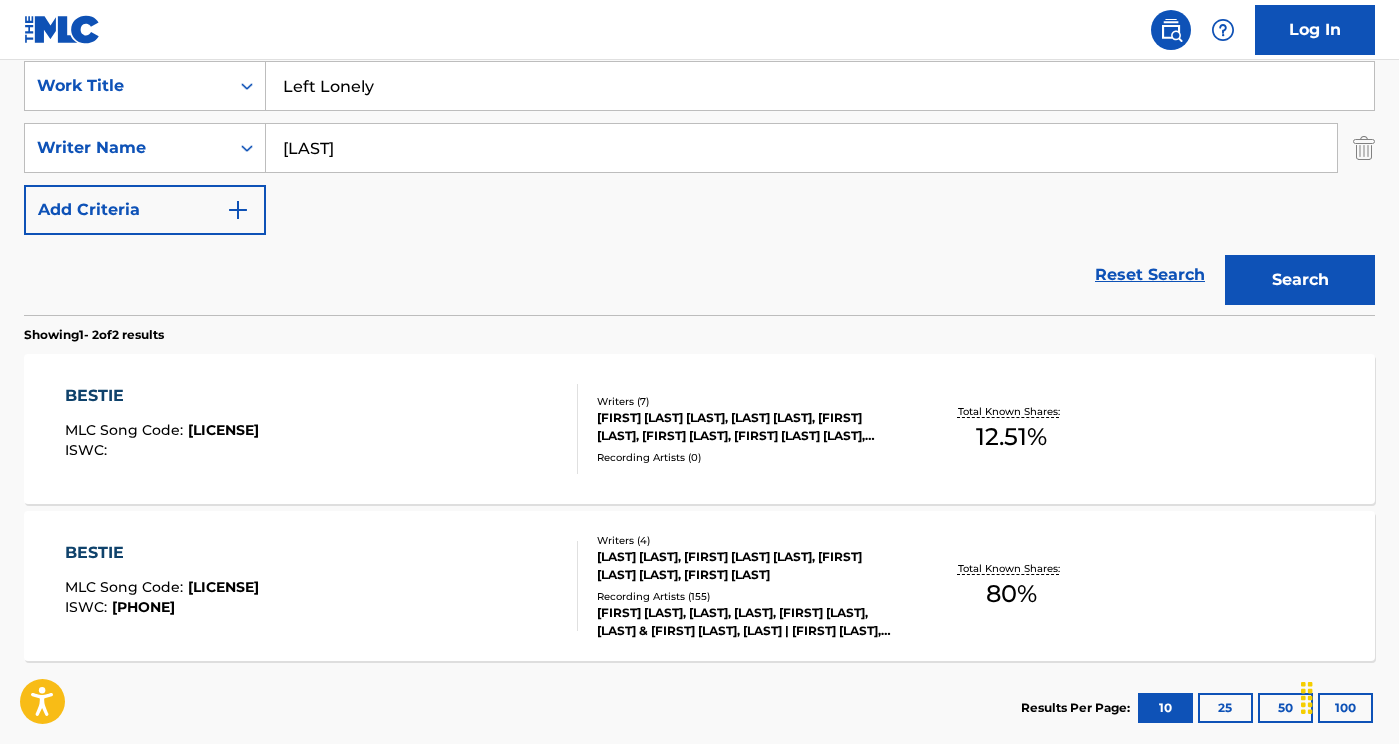 click on "[LAST]" at bounding box center (801, 148) 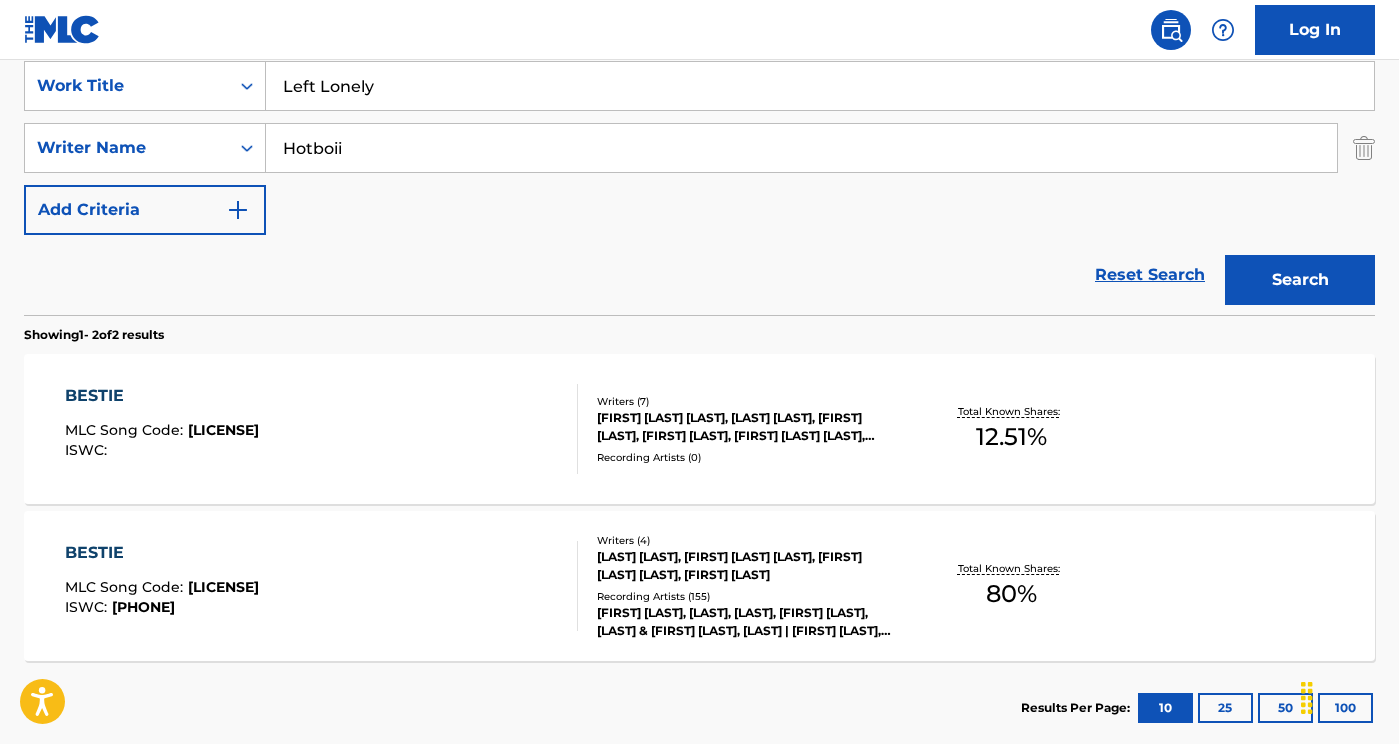click on "Search" at bounding box center (1300, 280) 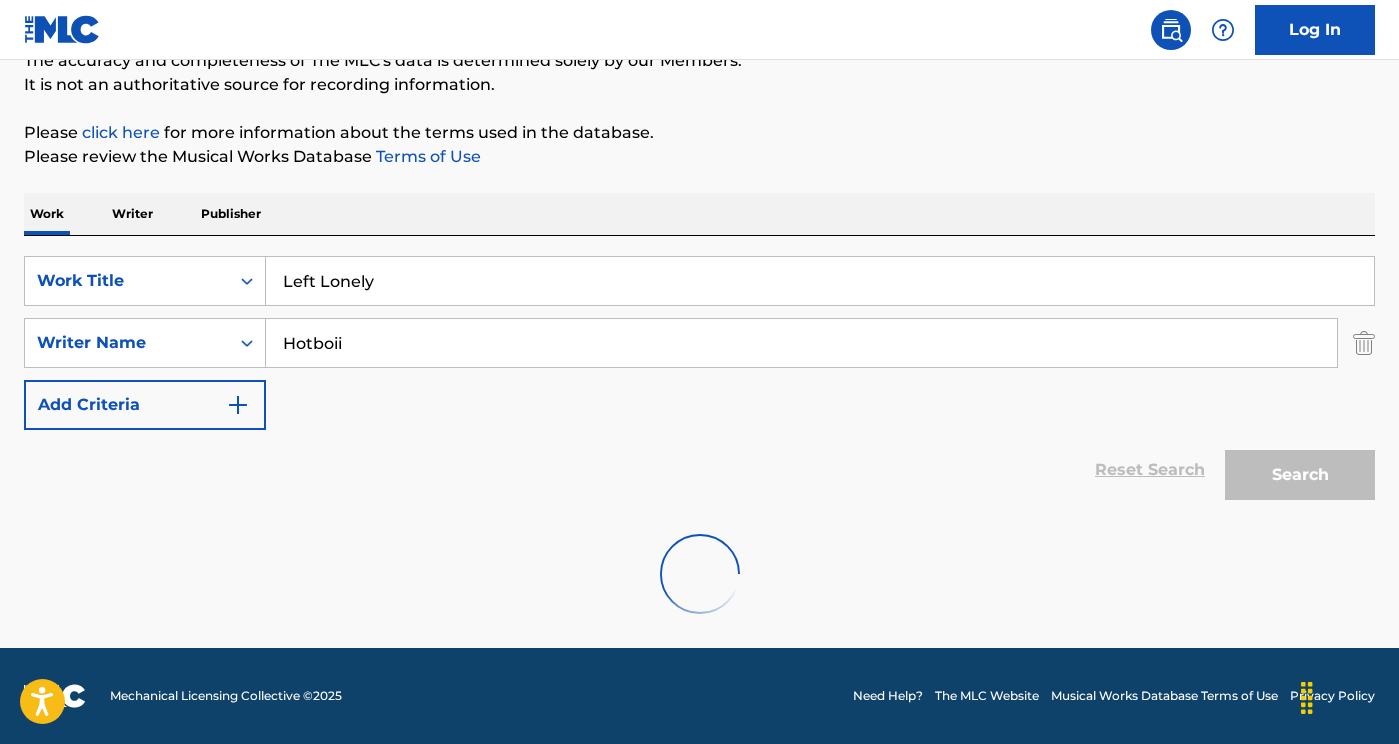 scroll, scrollTop: 124, scrollLeft: 0, axis: vertical 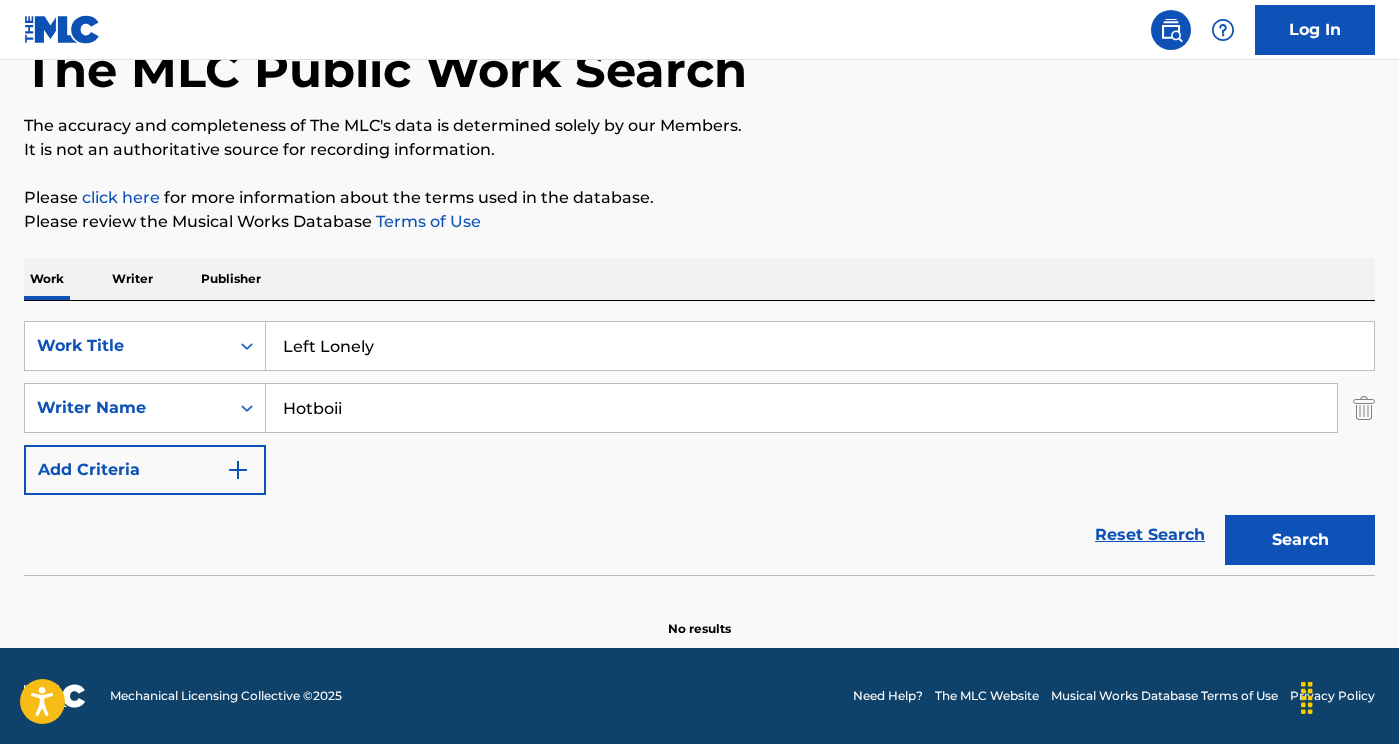 click on "Hotboii" at bounding box center (801, 408) 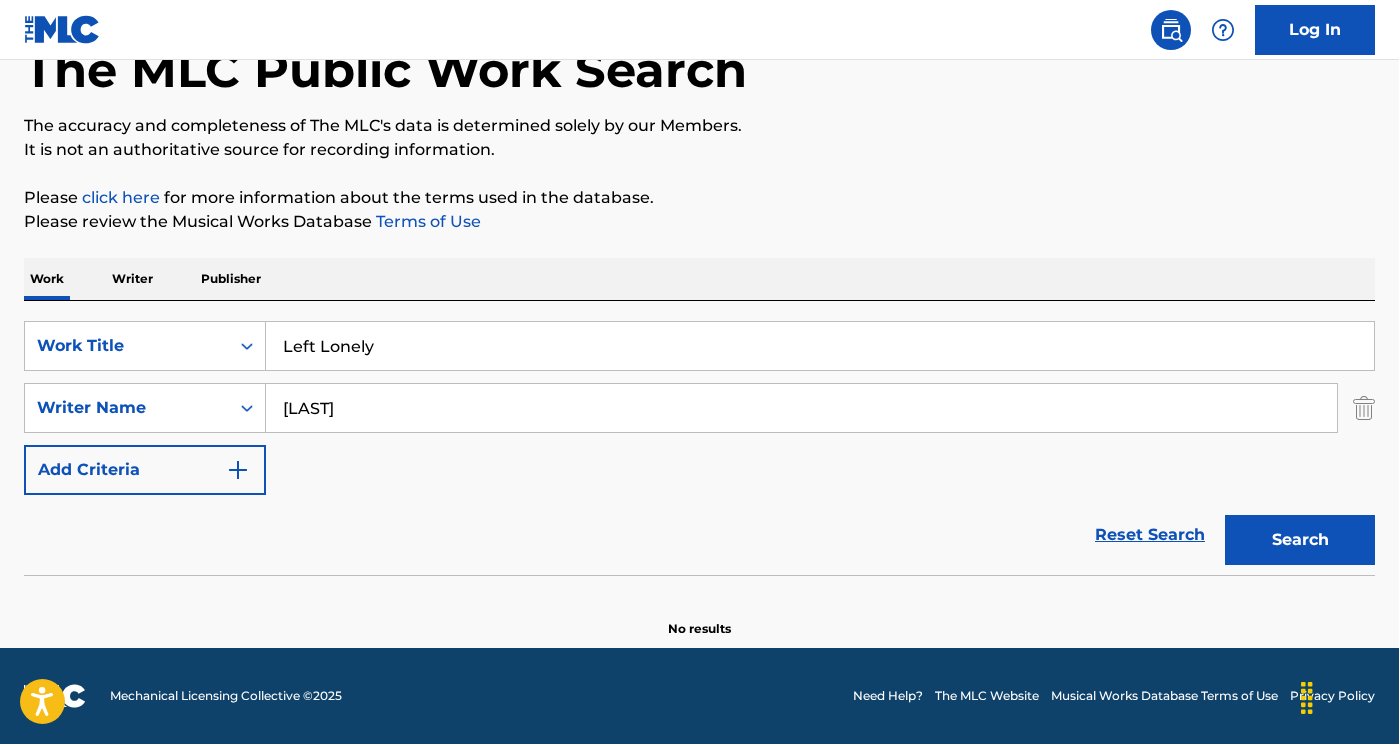 type on "[LAST]" 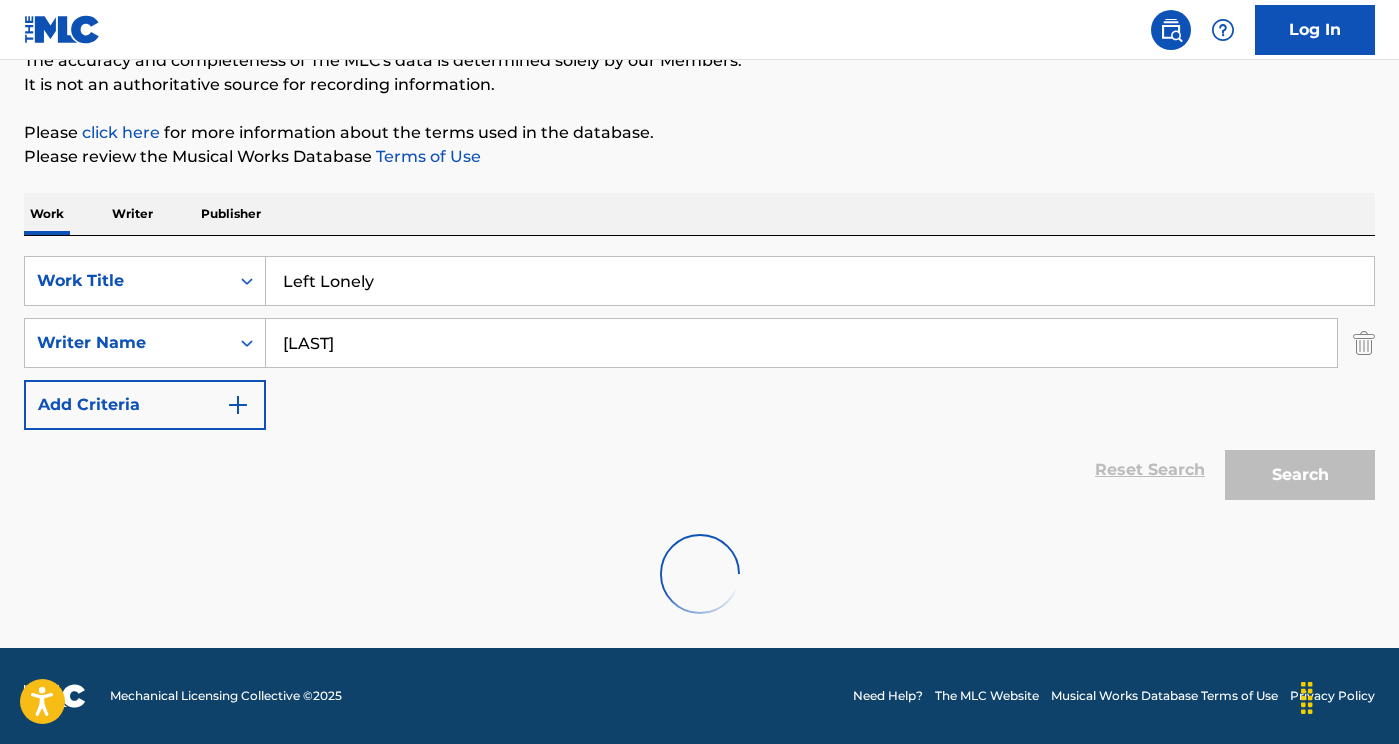 scroll, scrollTop: 384, scrollLeft: 0, axis: vertical 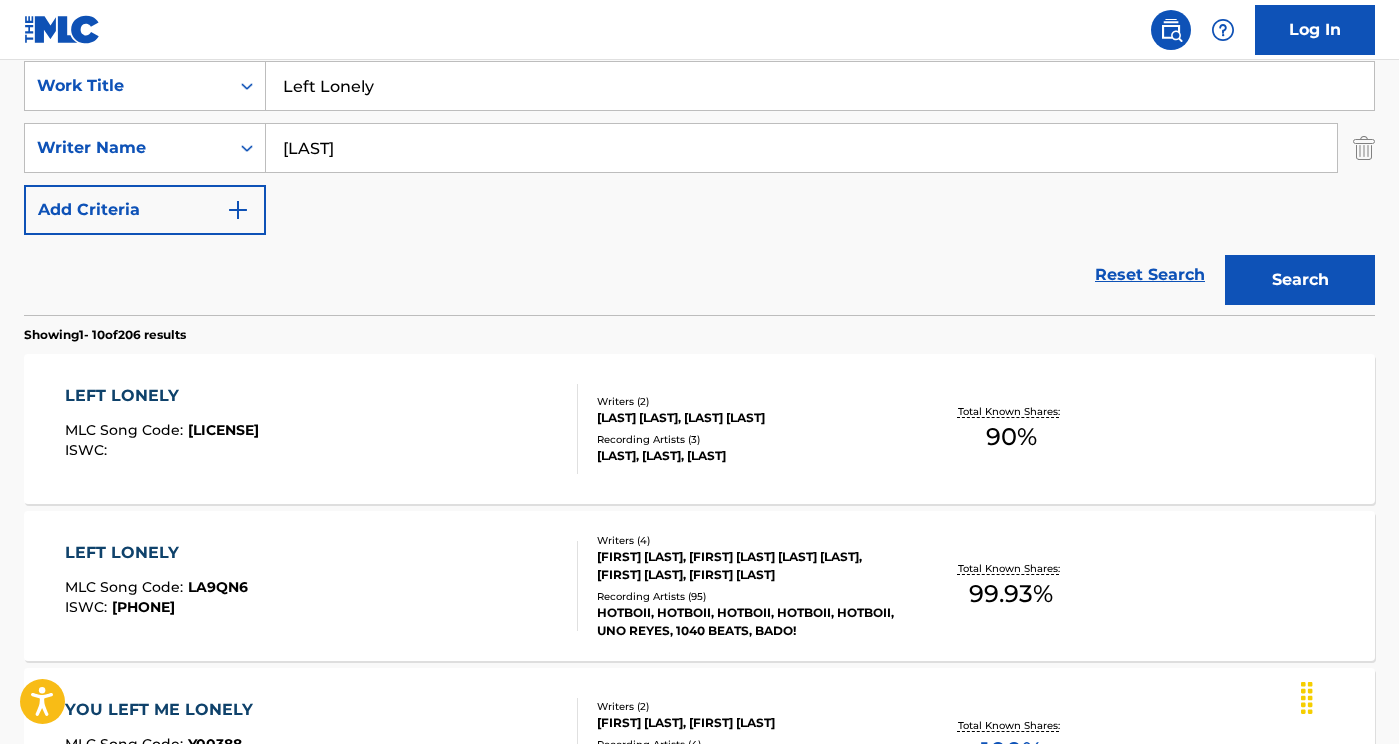 click on "LEFT LONELY" at bounding box center [156, 553] 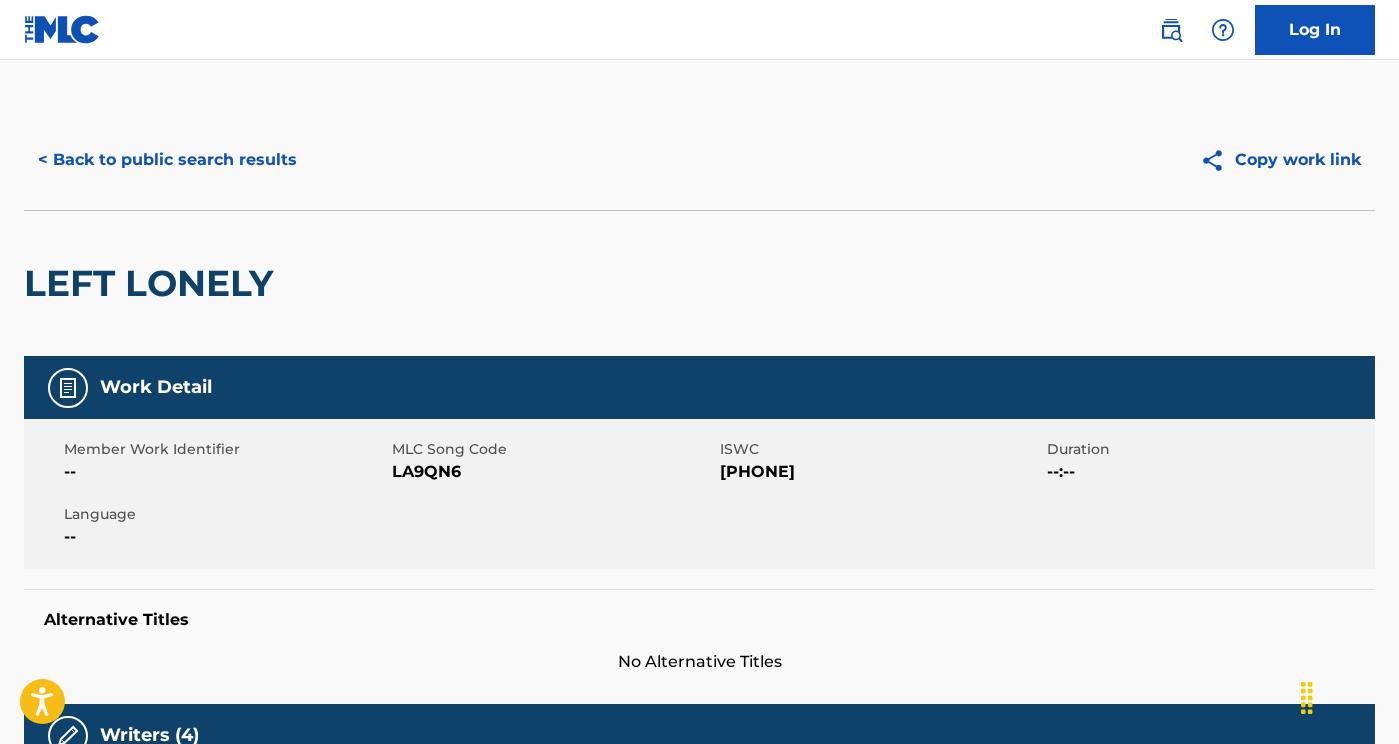 click on "LEFT LONELY" at bounding box center [699, 283] 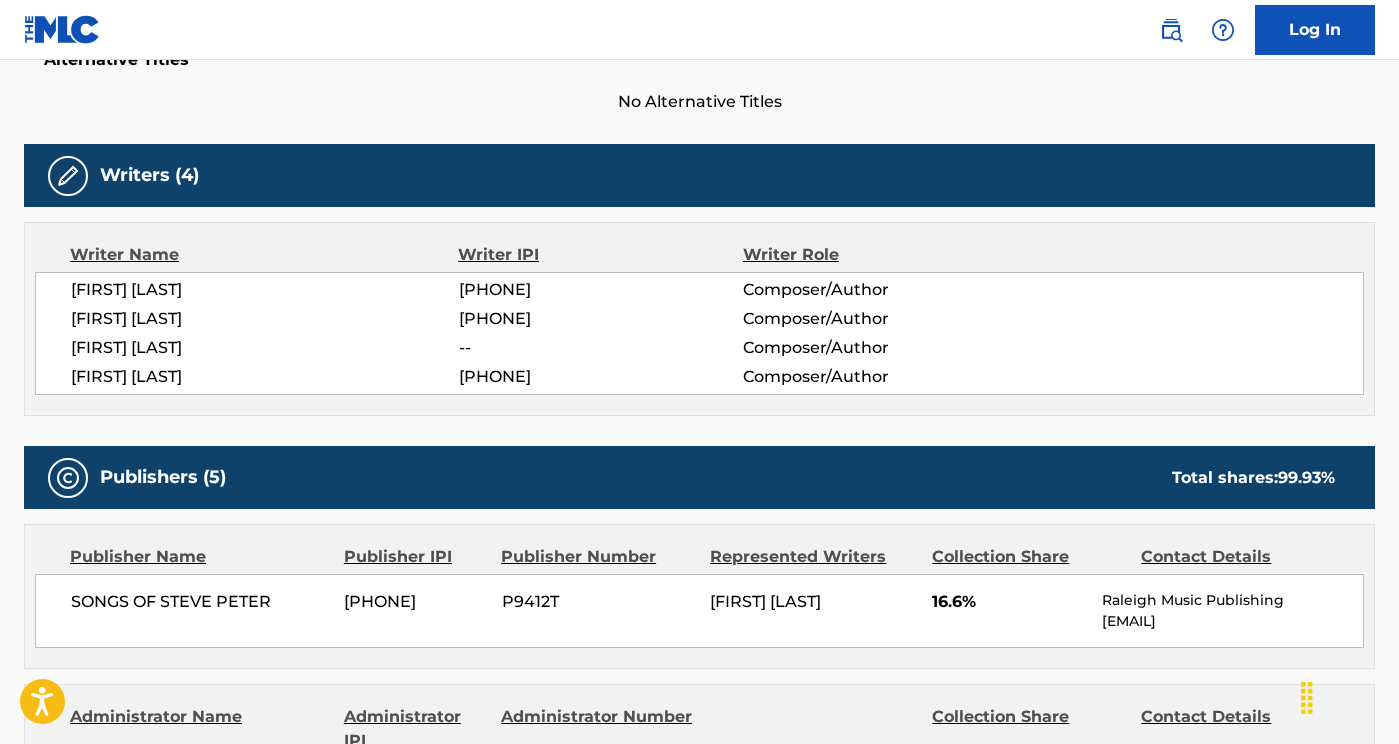 scroll, scrollTop: 520, scrollLeft: 0, axis: vertical 